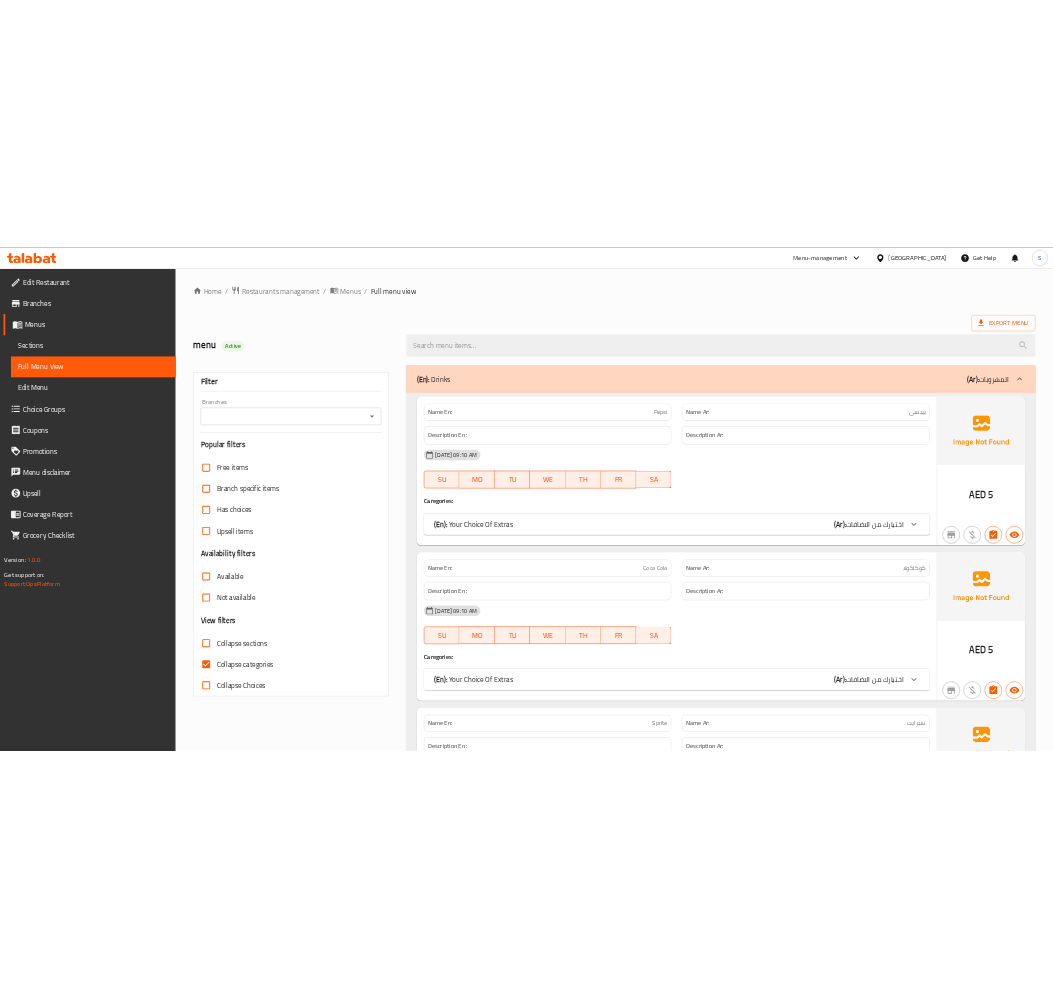 scroll, scrollTop: 0, scrollLeft: 0, axis: both 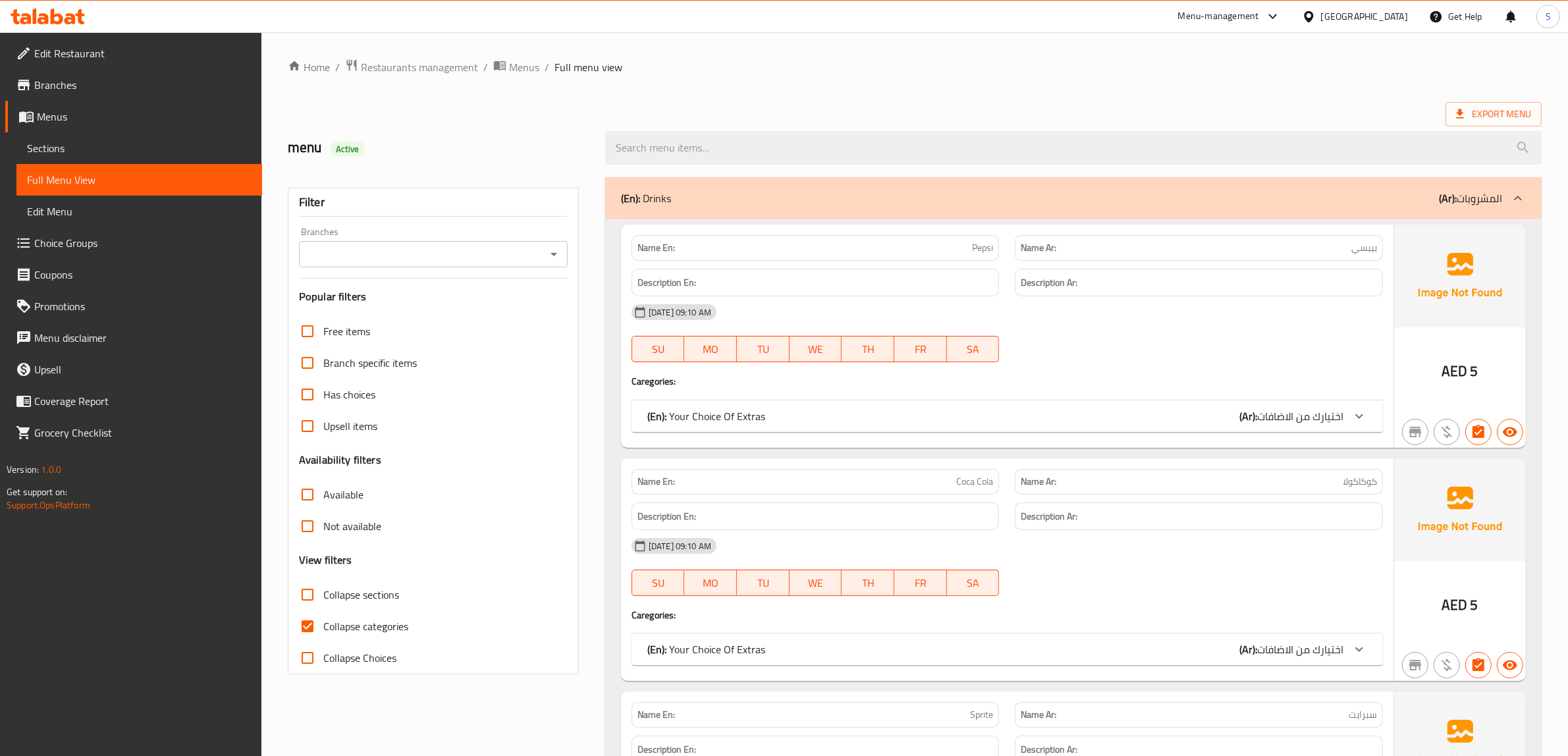 click on "Collapse categories" at bounding box center [365, 626] 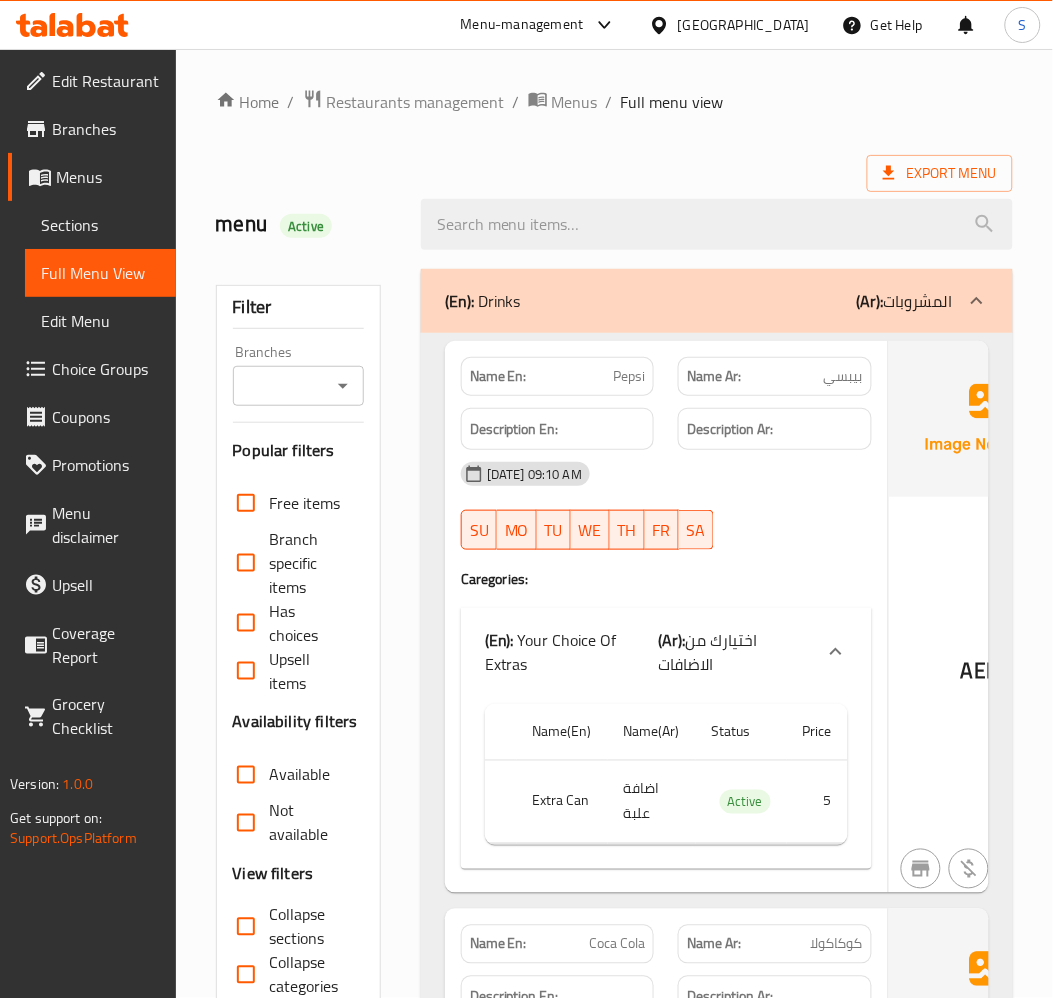 click on "(En):   Drinks (Ar): المشروبات" at bounding box center [717, 301] 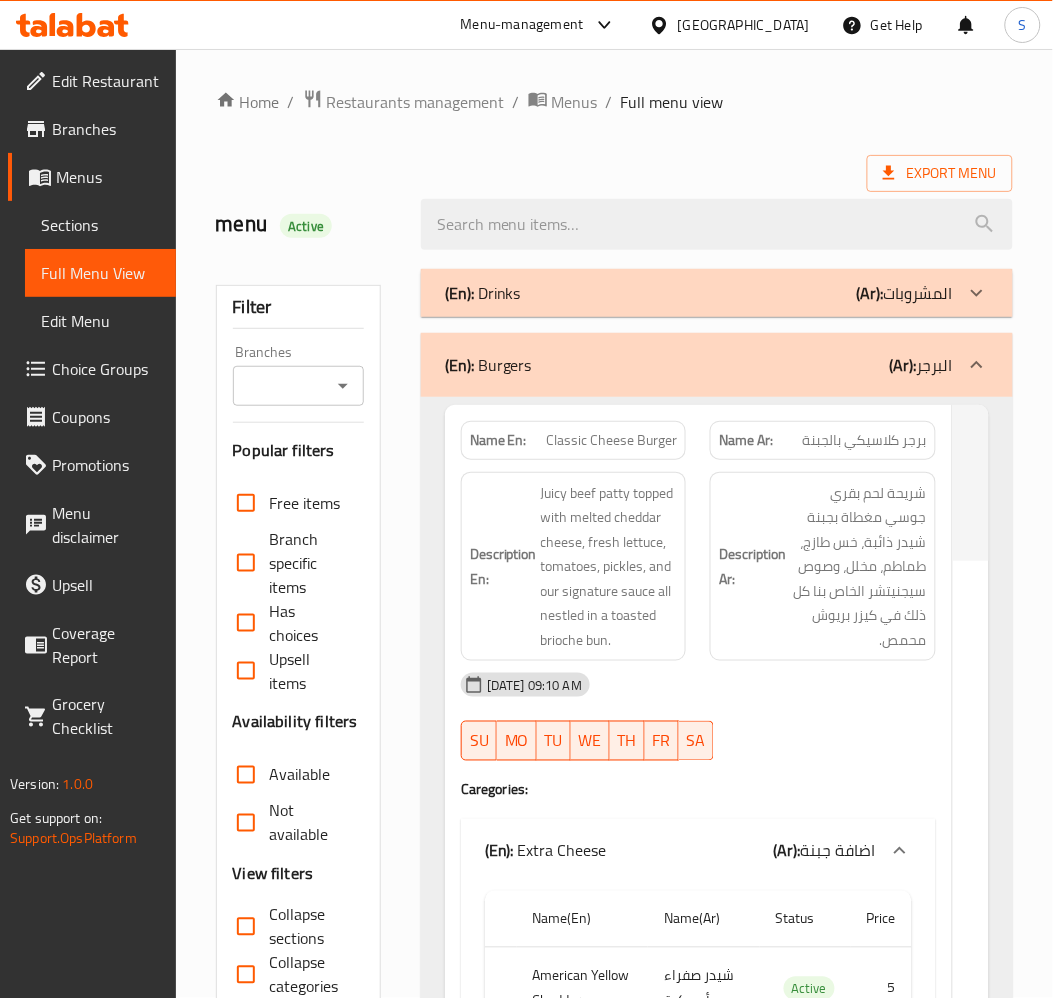 click on "شريحة لحم بقري جوسي مغطاة بجبنة شيدر ذائبة، خس طازج، طماطم، مخلل، وصوص سيجنيتشر الخاص بنا كل ذلك في كيزر بريوش محمص." at bounding box center (858, 567) 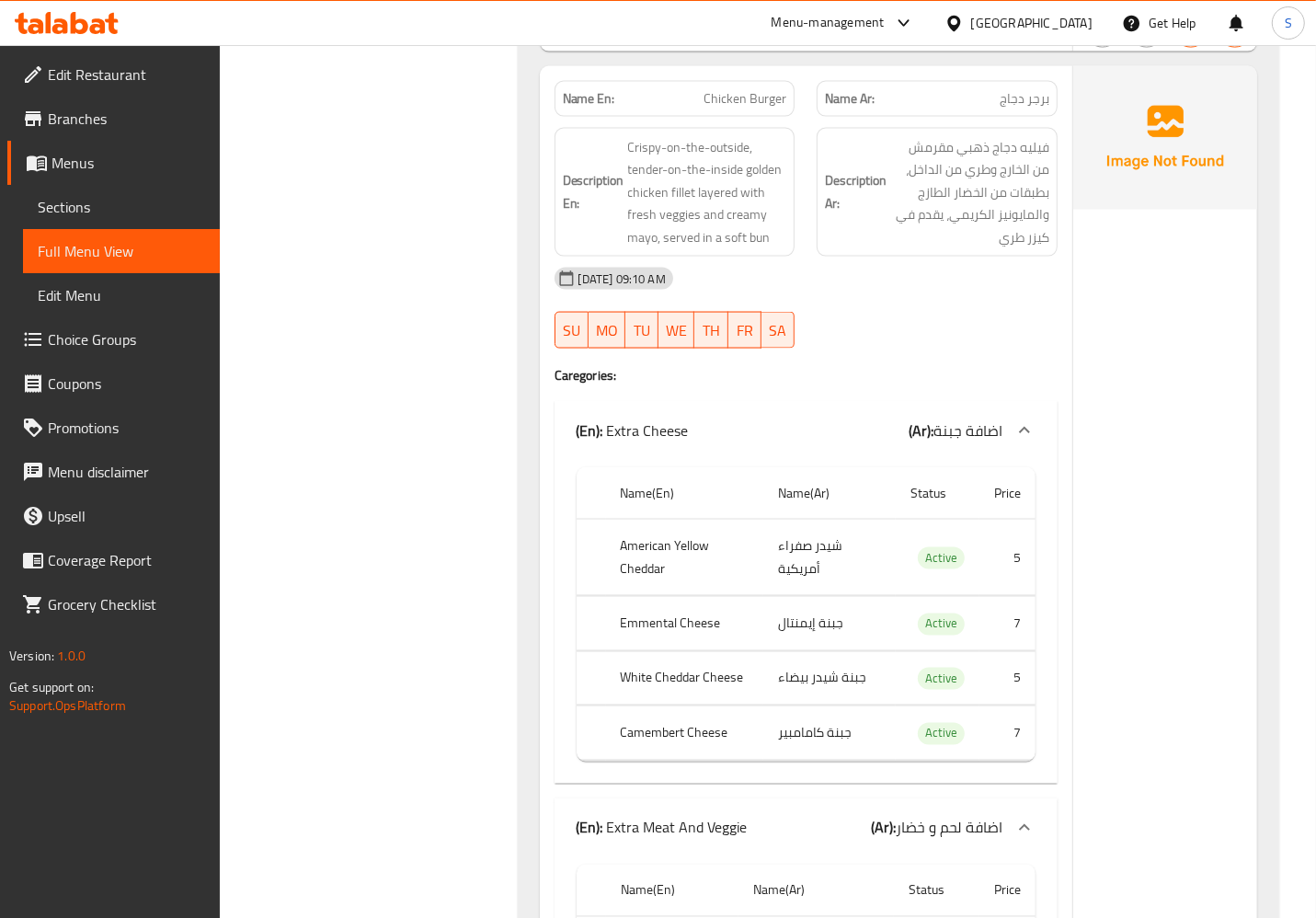 scroll, scrollTop: 2070, scrollLeft: 0, axis: vertical 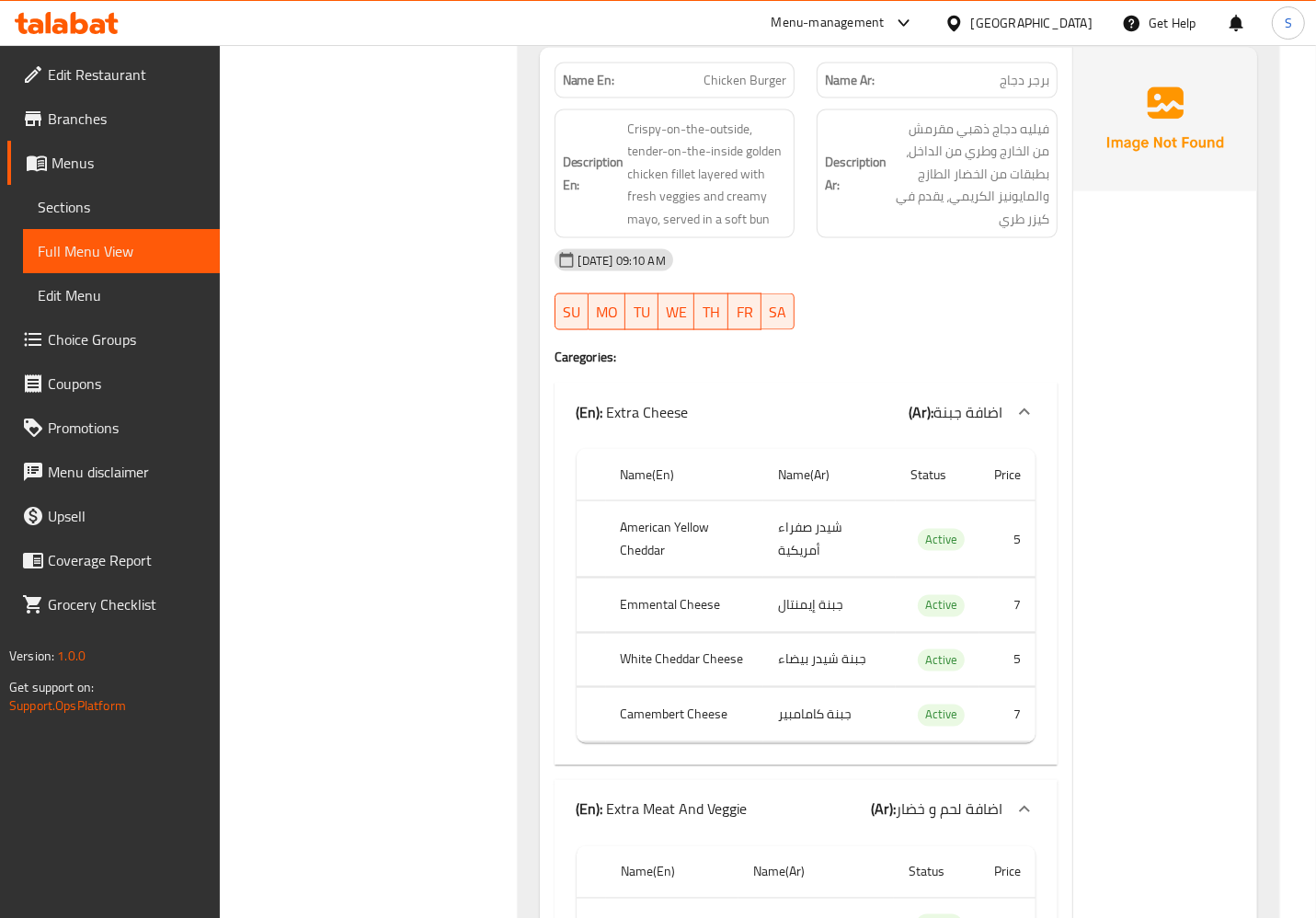 click on "[DATE] 09:10 AM" at bounding box center [806, 260] 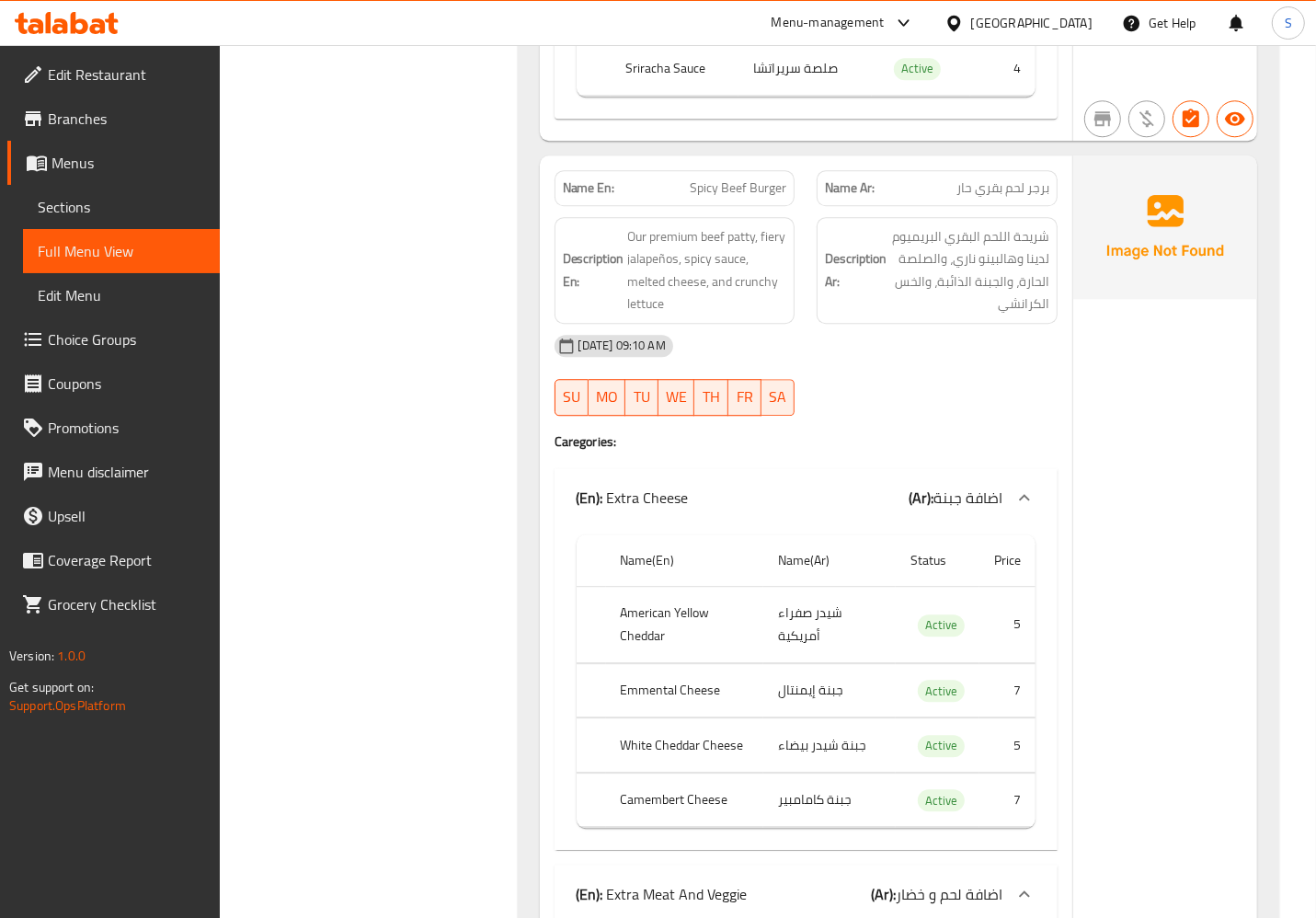 scroll, scrollTop: 3679, scrollLeft: 0, axis: vertical 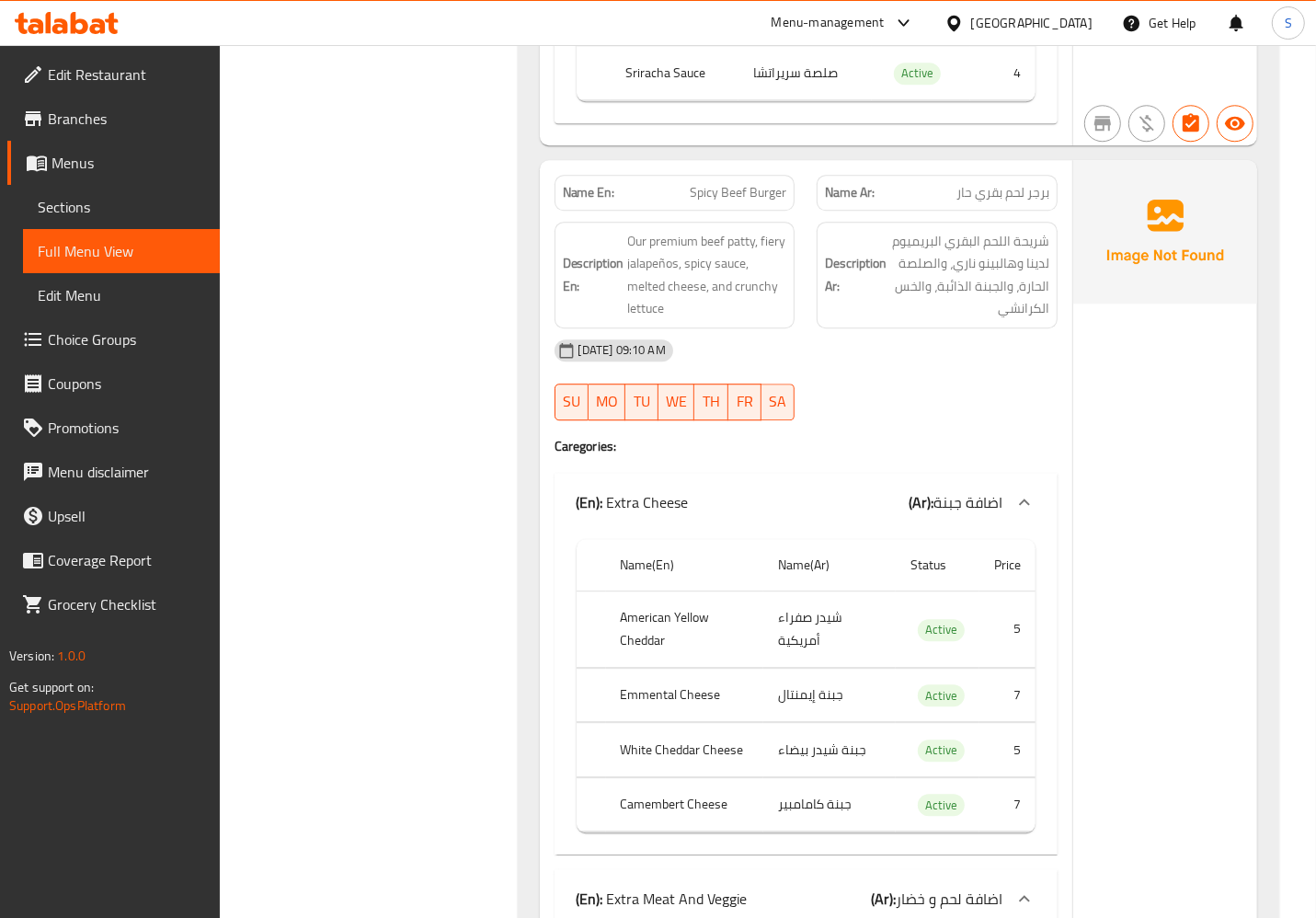 click on "[DATE] 09:10 AM" at bounding box center [806, 350] 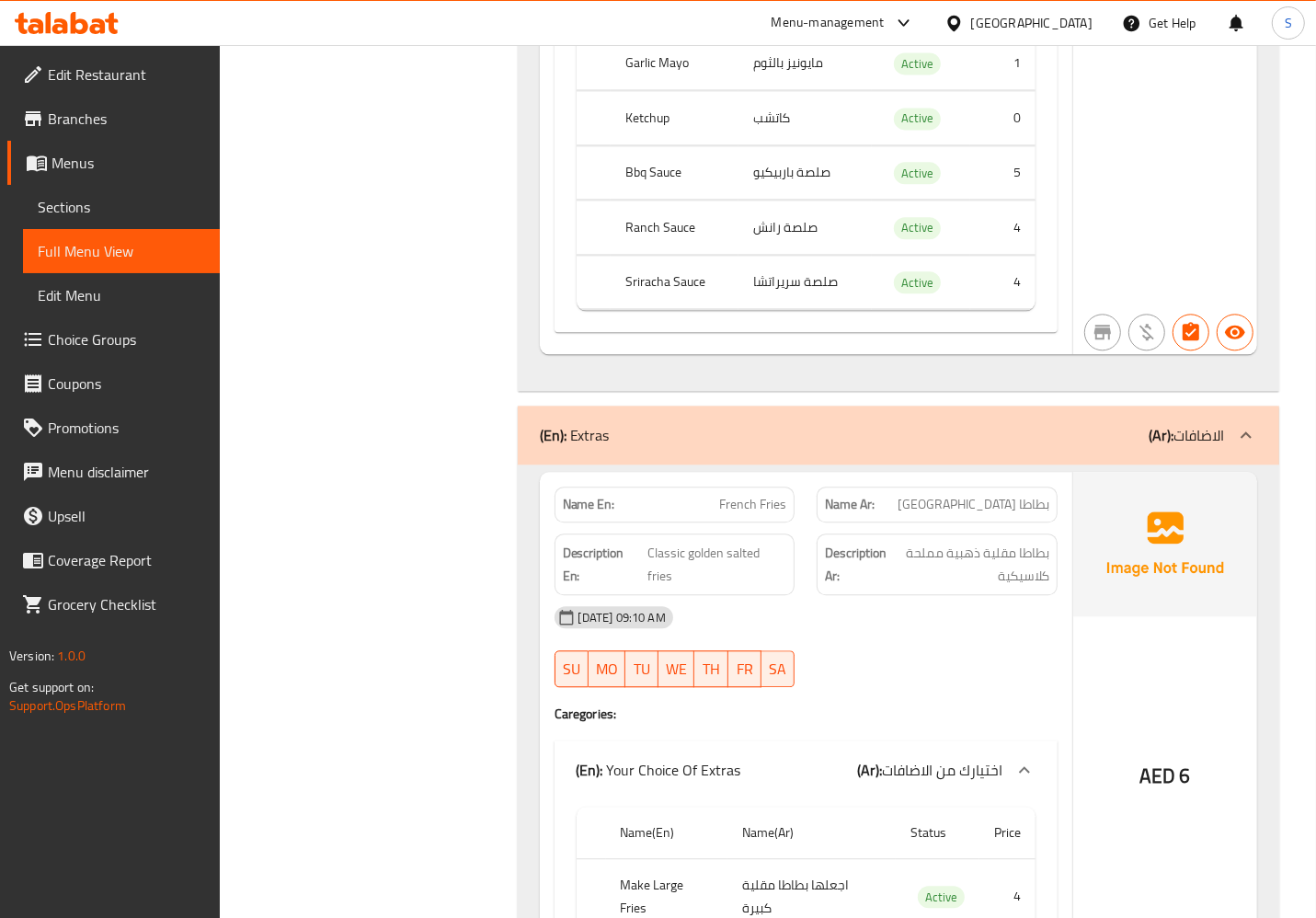 scroll, scrollTop: 13913, scrollLeft: 0, axis: vertical 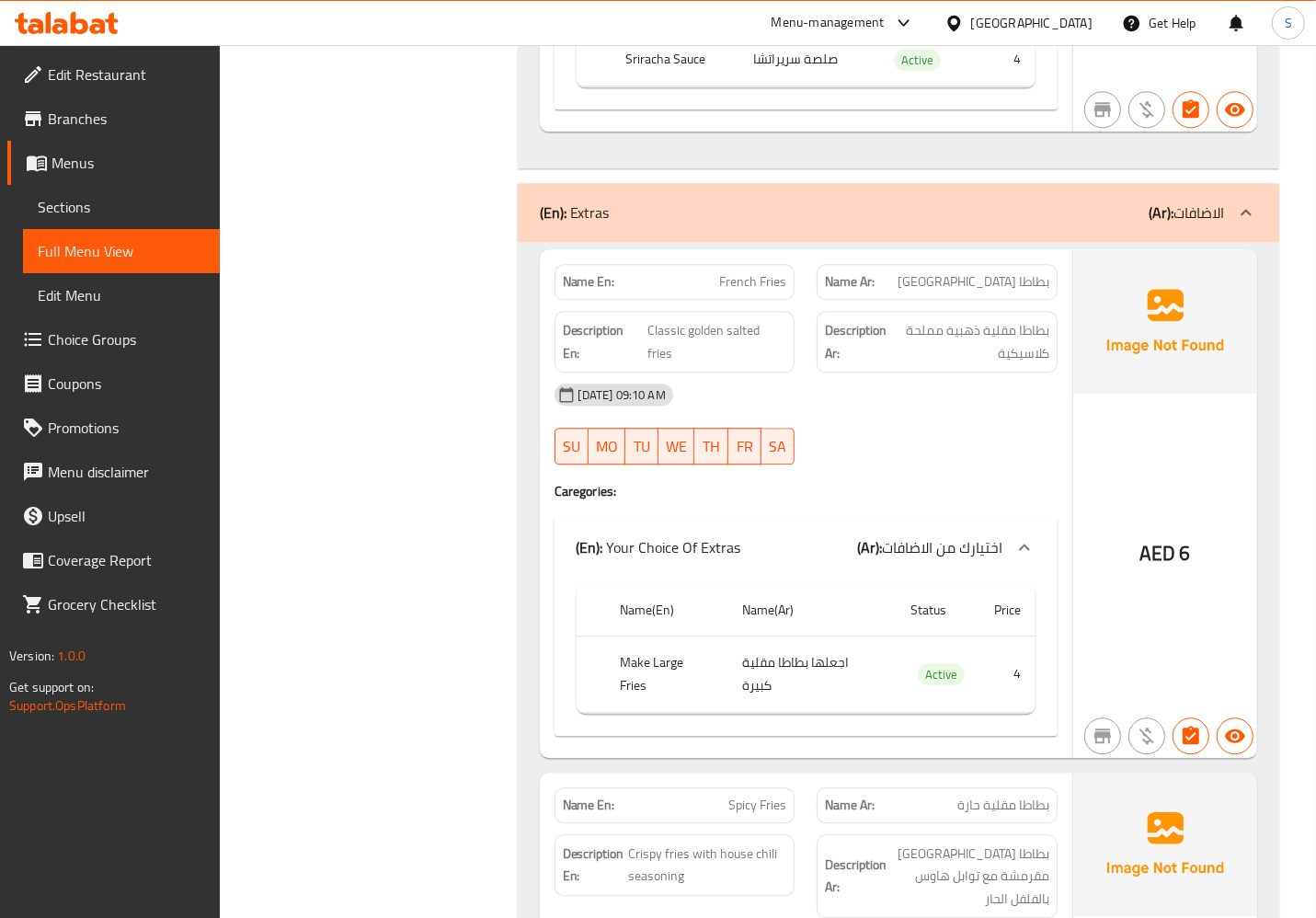 click on "Filter Branches Branches Popular filters Free items Branch specific items Has choices Upsell items Availability filters Available Not available View filters Collapse sections Collapse categories Collapse Choices" at bounding box center [376, -6151] 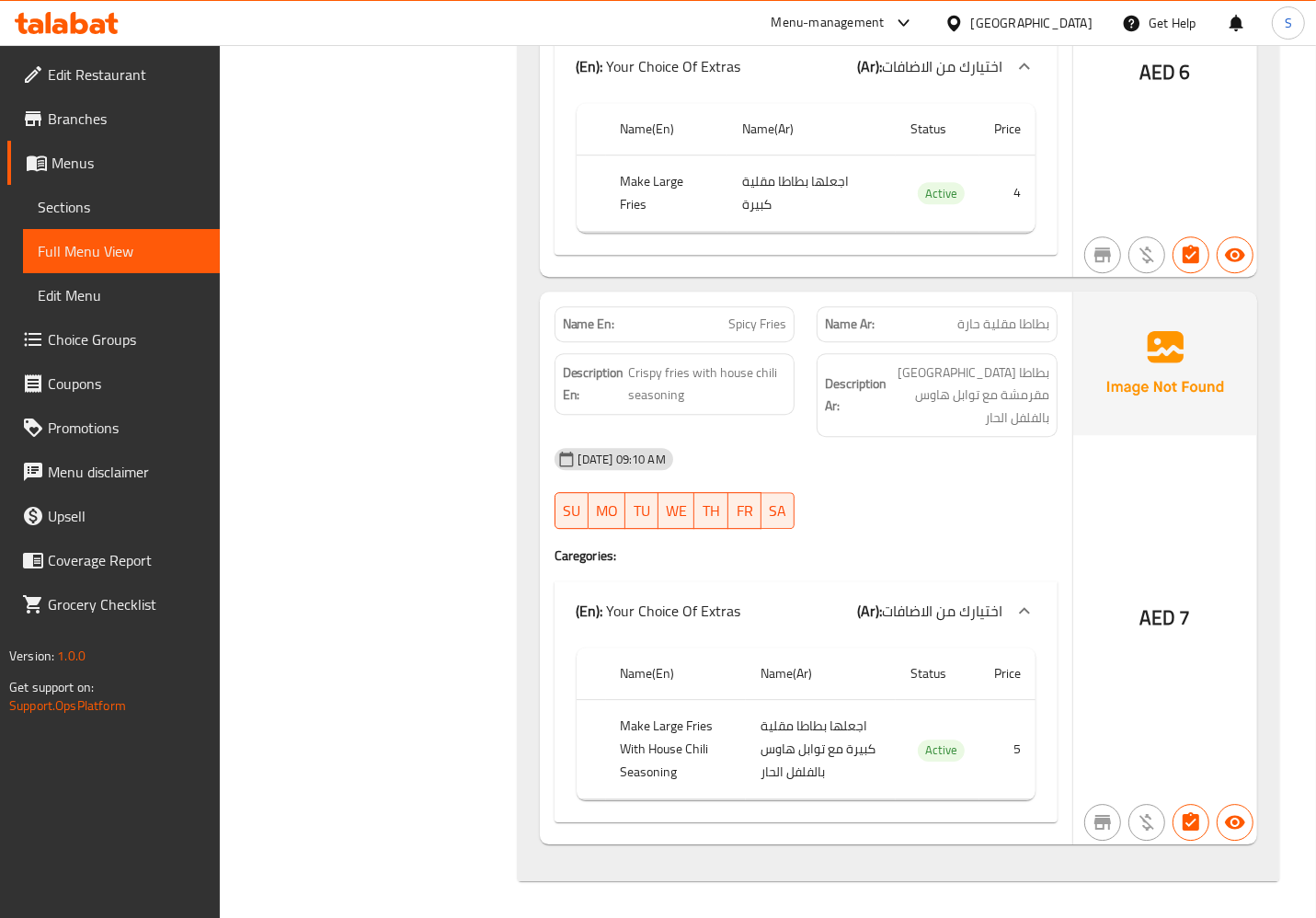 scroll, scrollTop: 14453, scrollLeft: 0, axis: vertical 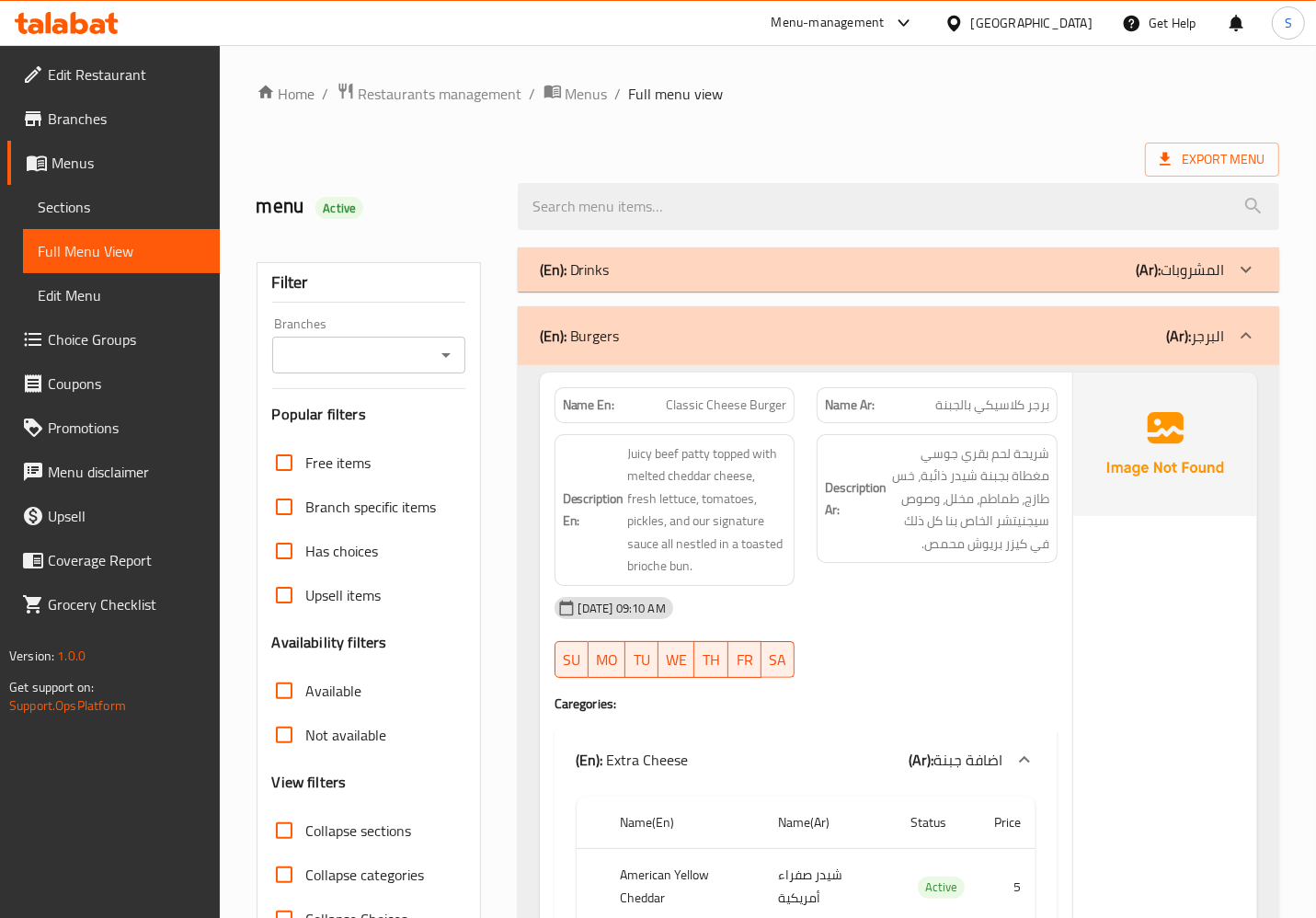 click on "(En):   Drinks (Ar): المشروبات" at bounding box center [882, 270] 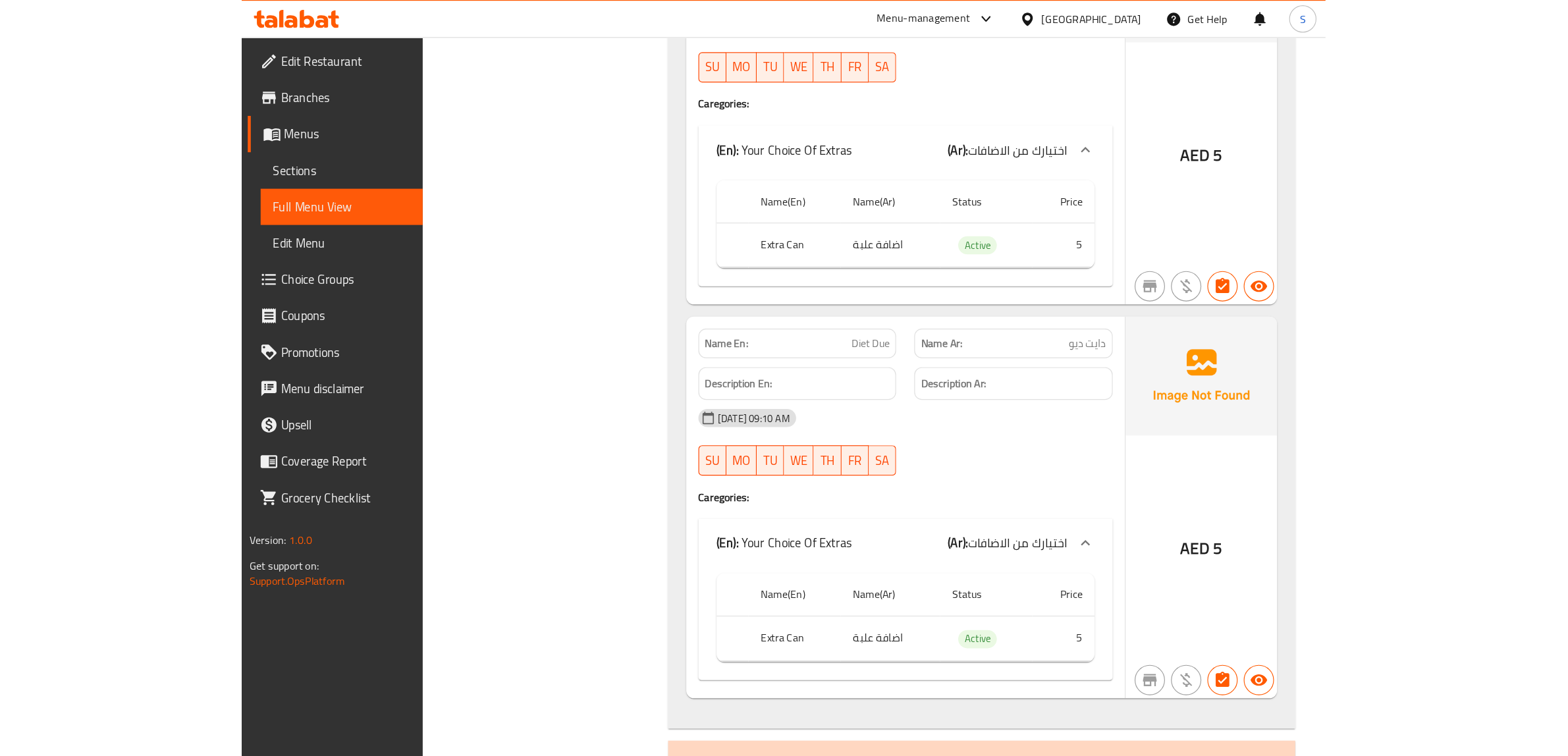 scroll, scrollTop: 2387, scrollLeft: 0, axis: vertical 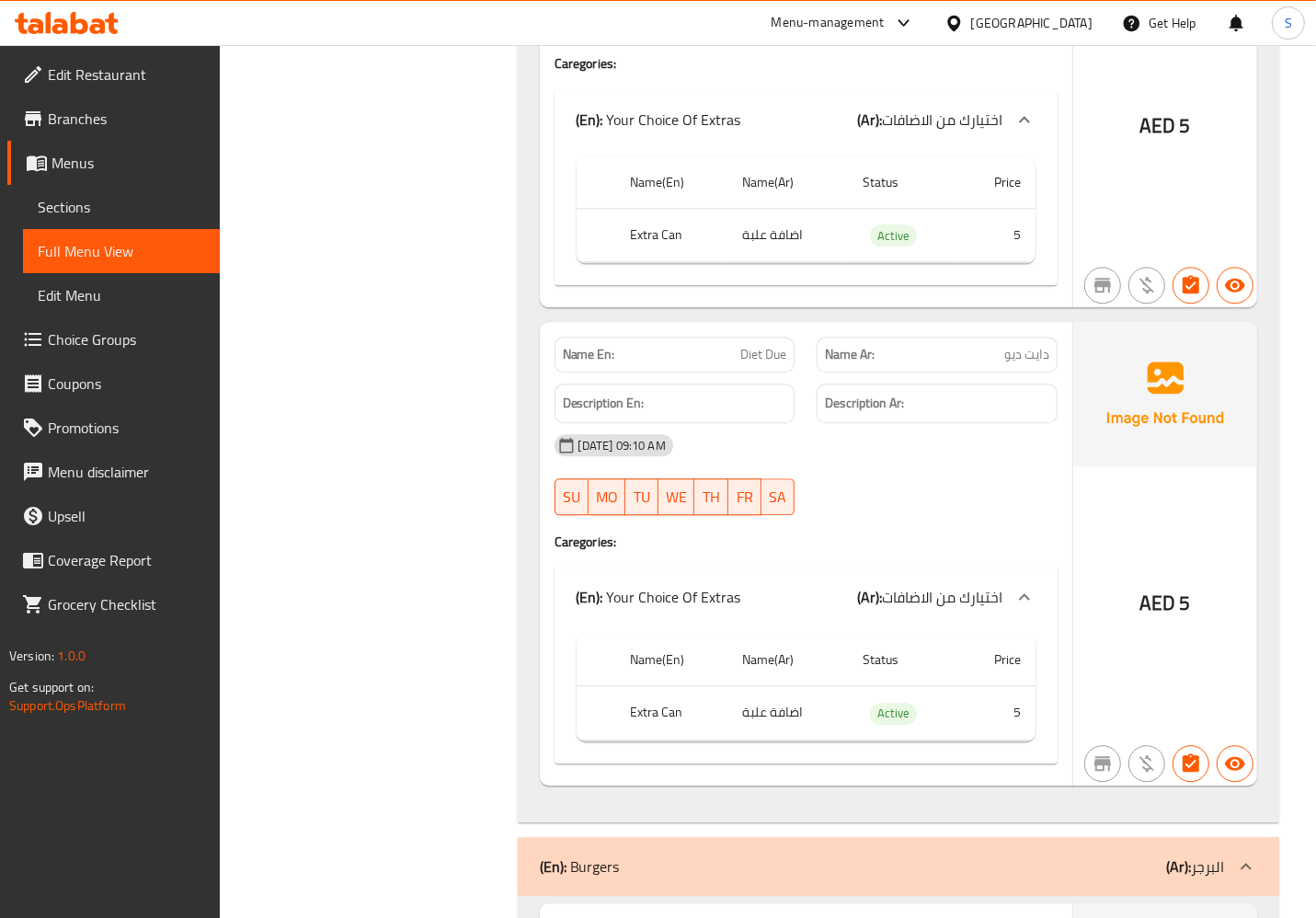 click on "Diet Due" at bounding box center [763, 354] 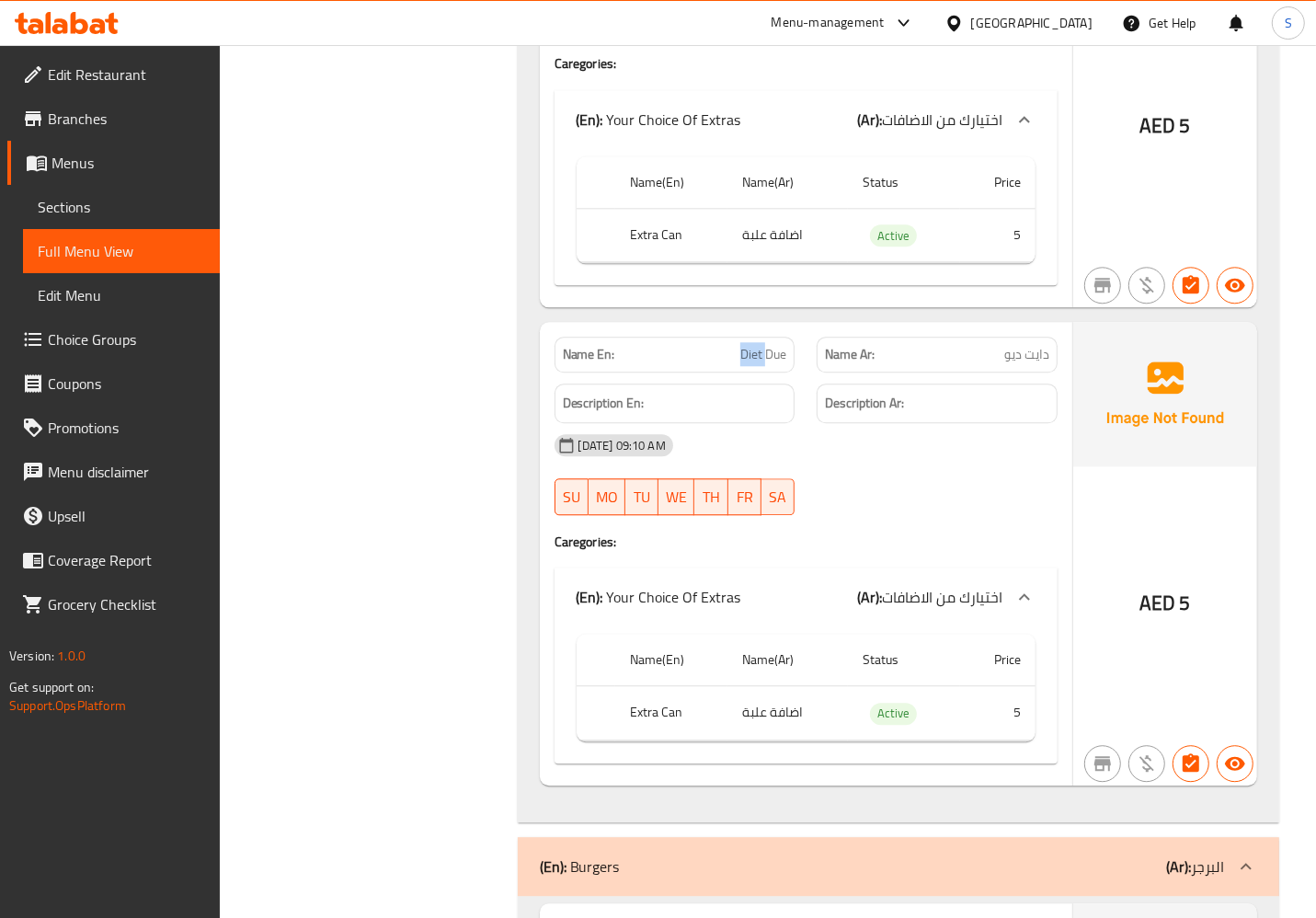 click on "Diet Due" at bounding box center [763, 354] 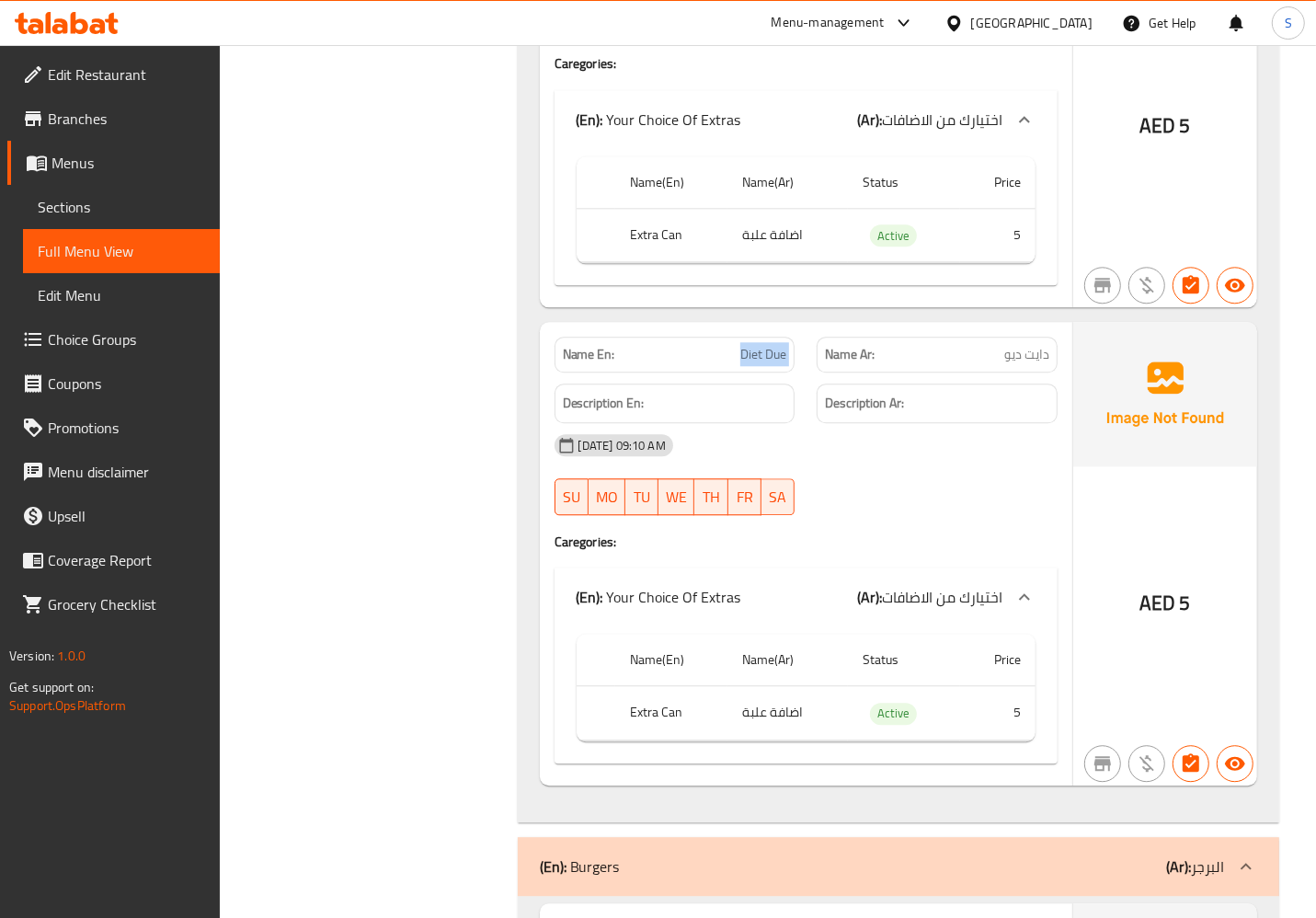 click on "Diet Due" at bounding box center [763, 354] 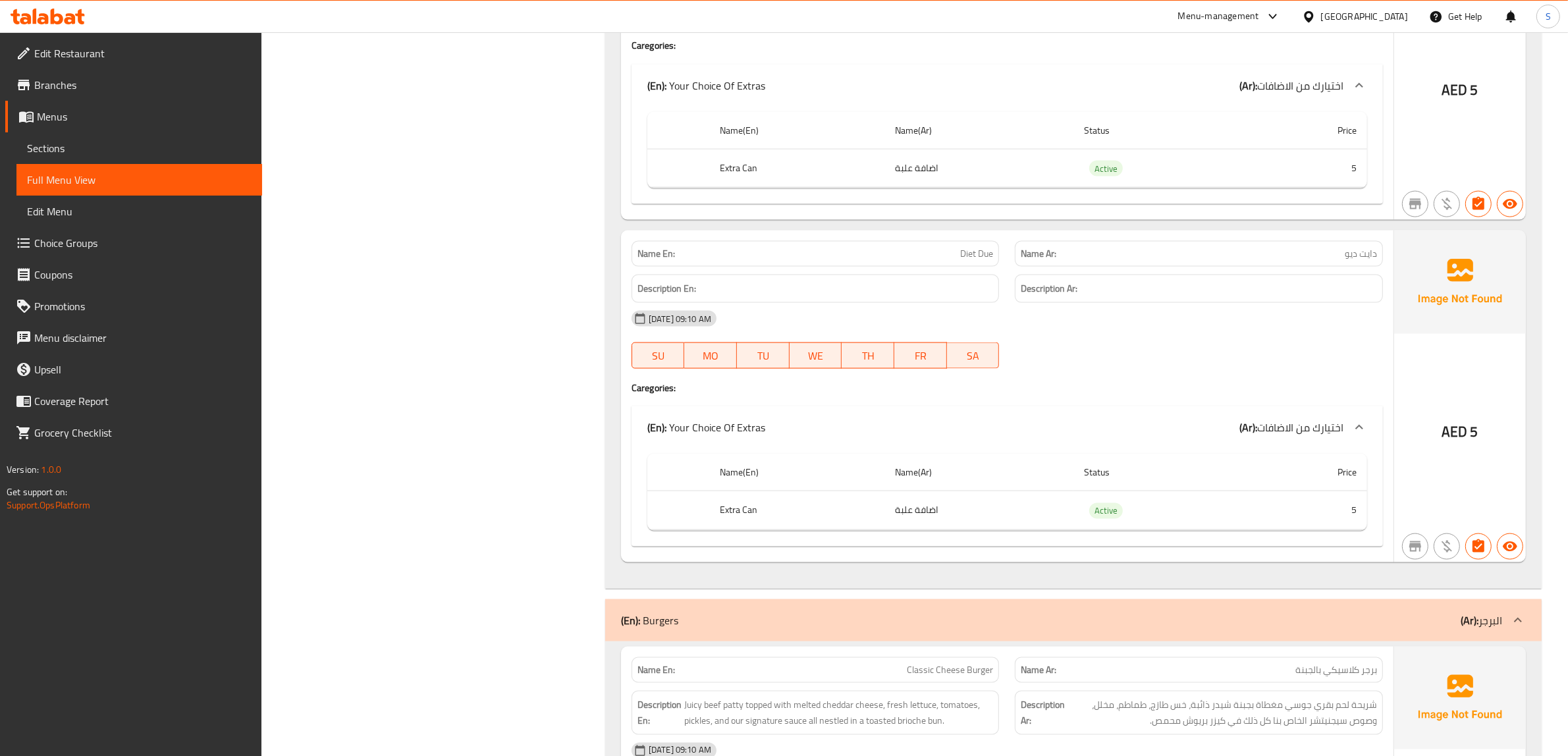 click on "Filter Branches Branches Popular filters Free items Branch specific items Has choices Upsell items Availability filters Available Not available View filters Collapse sections Collapse categories Collapse Choices" at bounding box center (439, 4271) 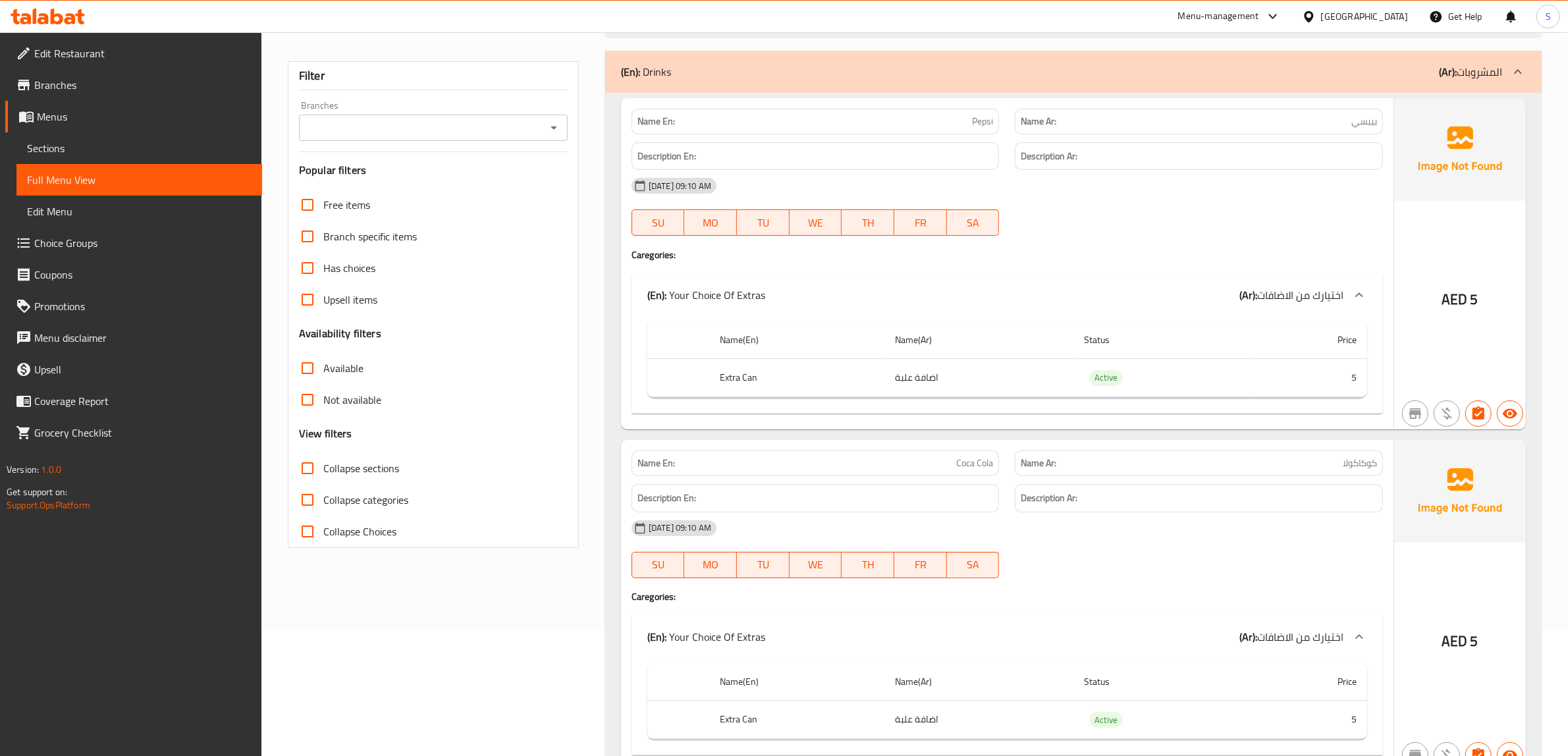 scroll, scrollTop: 0, scrollLeft: 0, axis: both 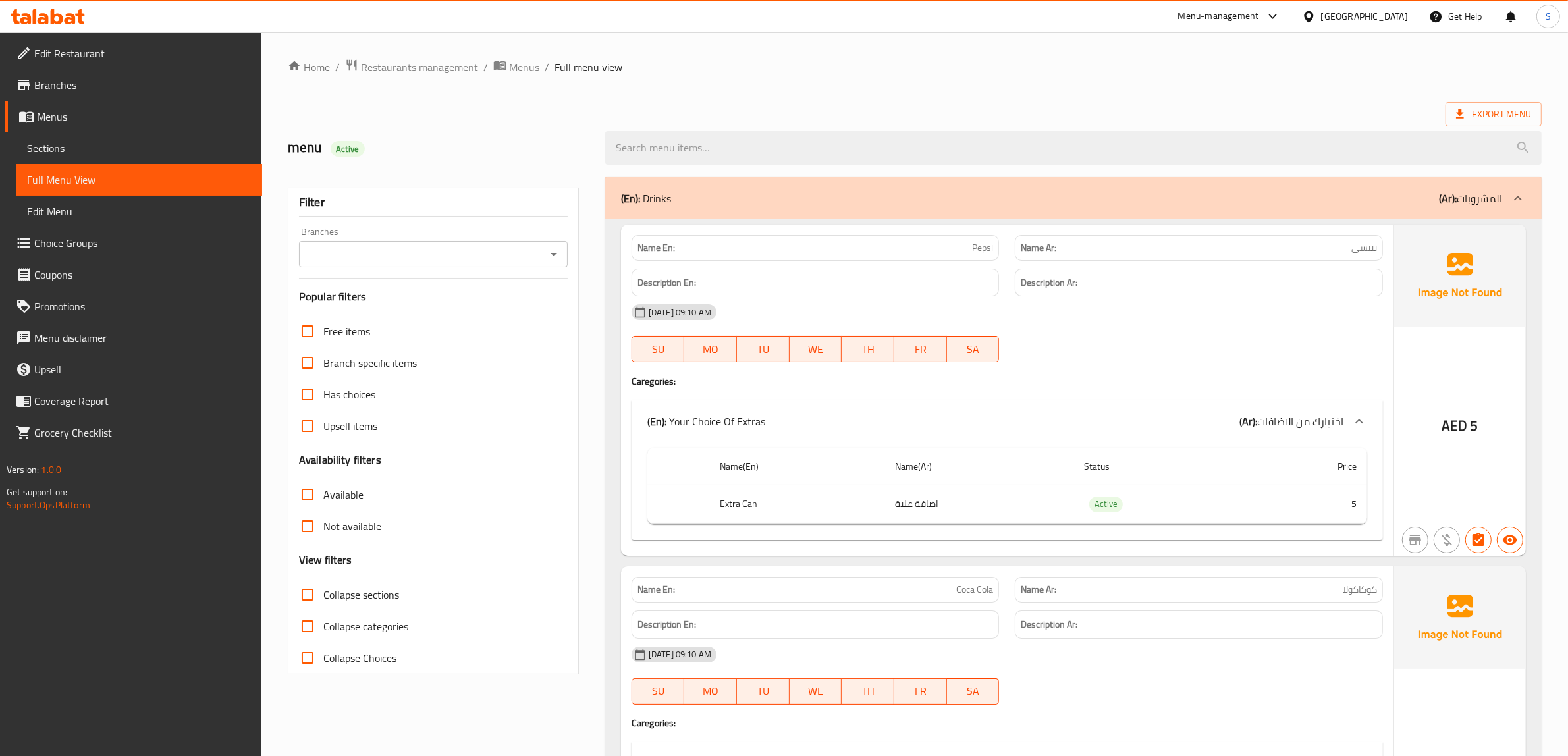 click on "Home / Restaurants management / Menus / Full menu view" at bounding box center (915, 67) 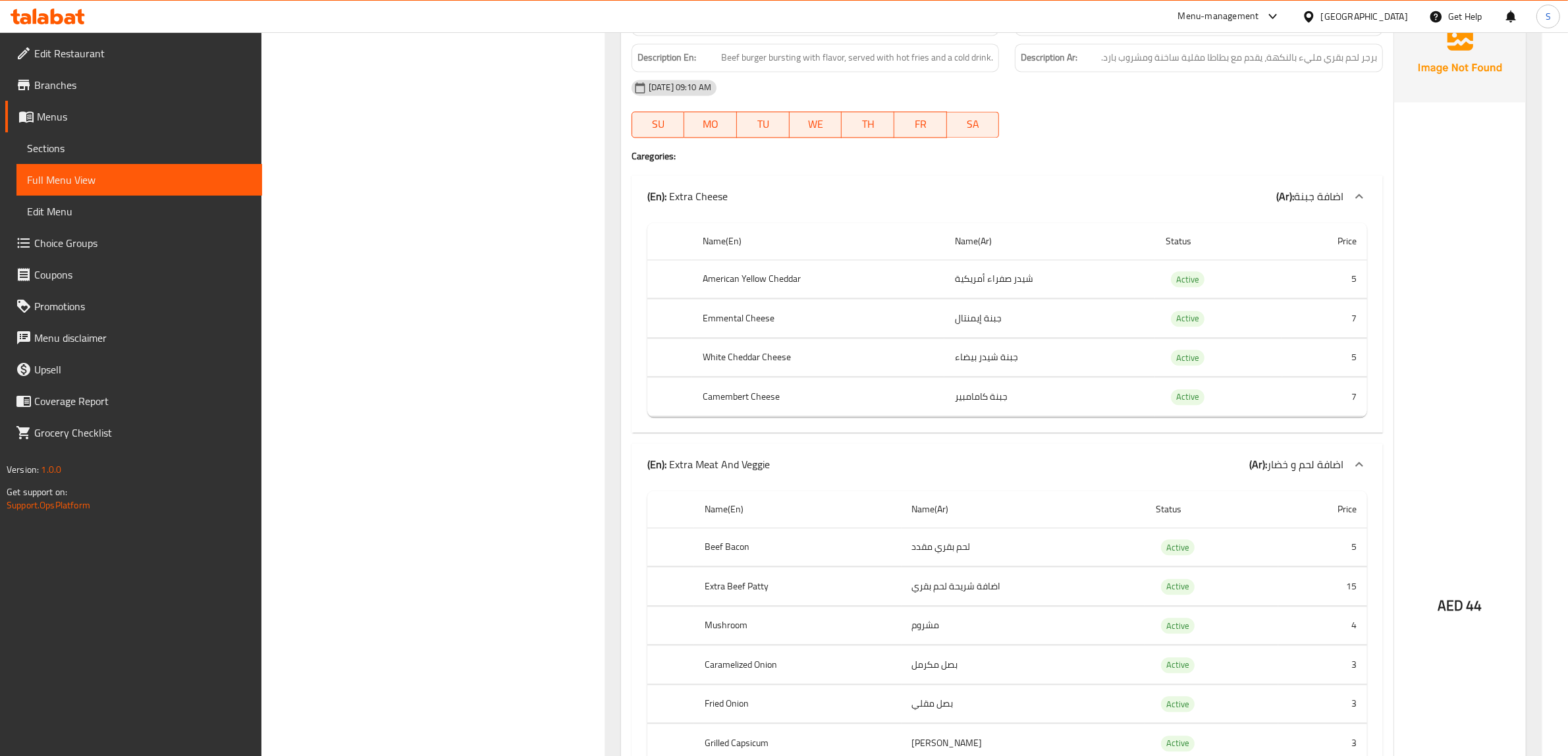 scroll, scrollTop: 9878, scrollLeft: 0, axis: vertical 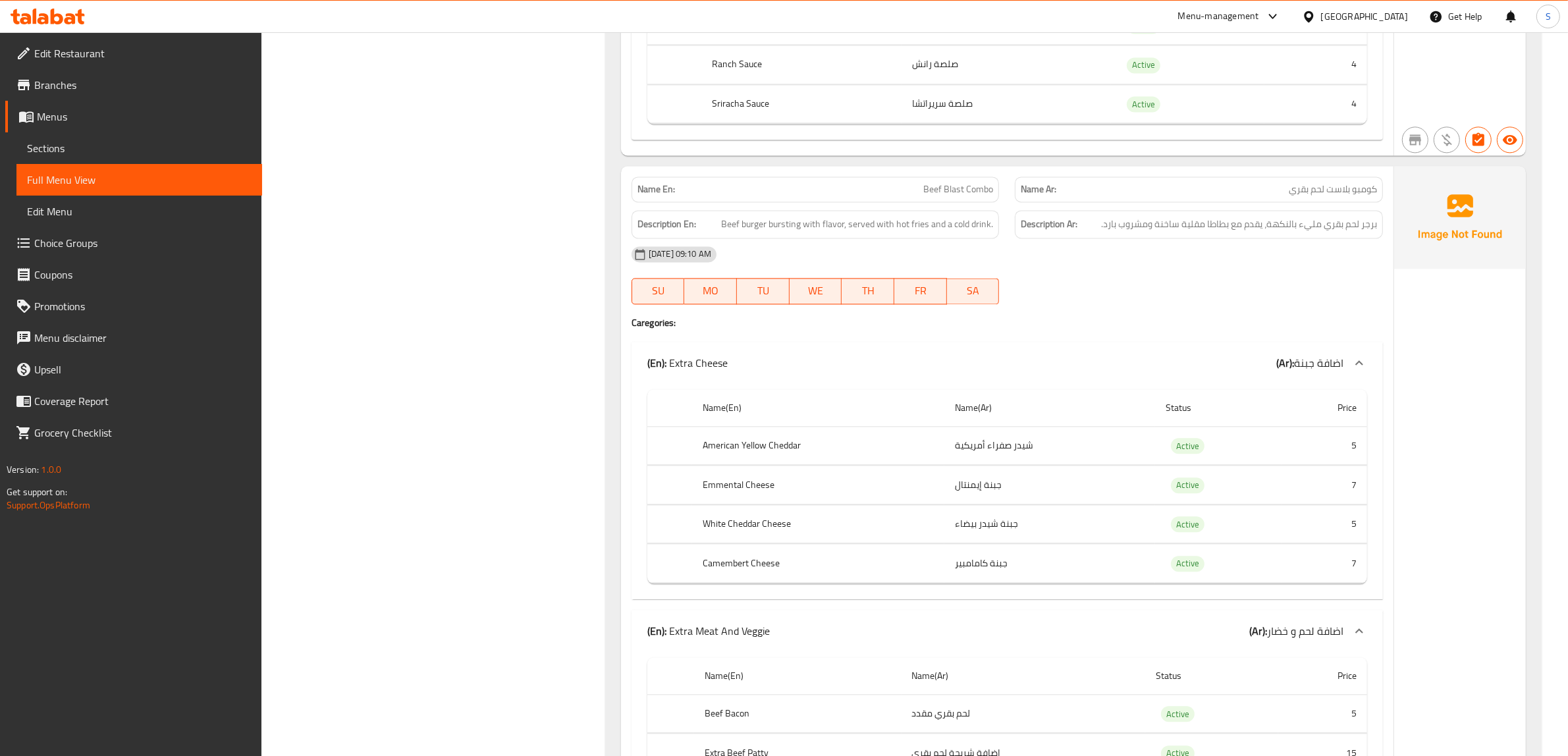 click on "Beef Blast Combo" at bounding box center (973, -7579) 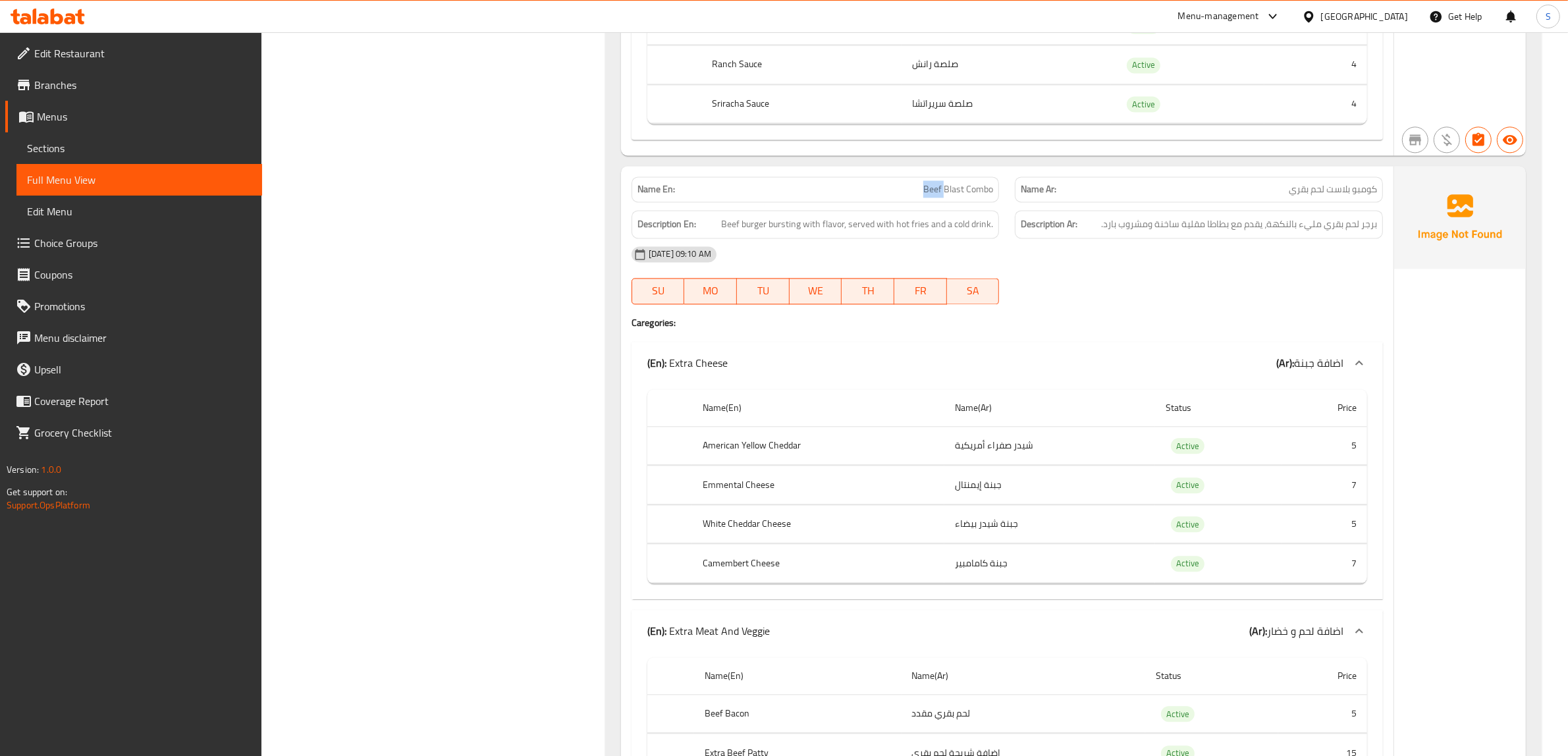 click on "Beef Blast Combo" at bounding box center (973, -7579) 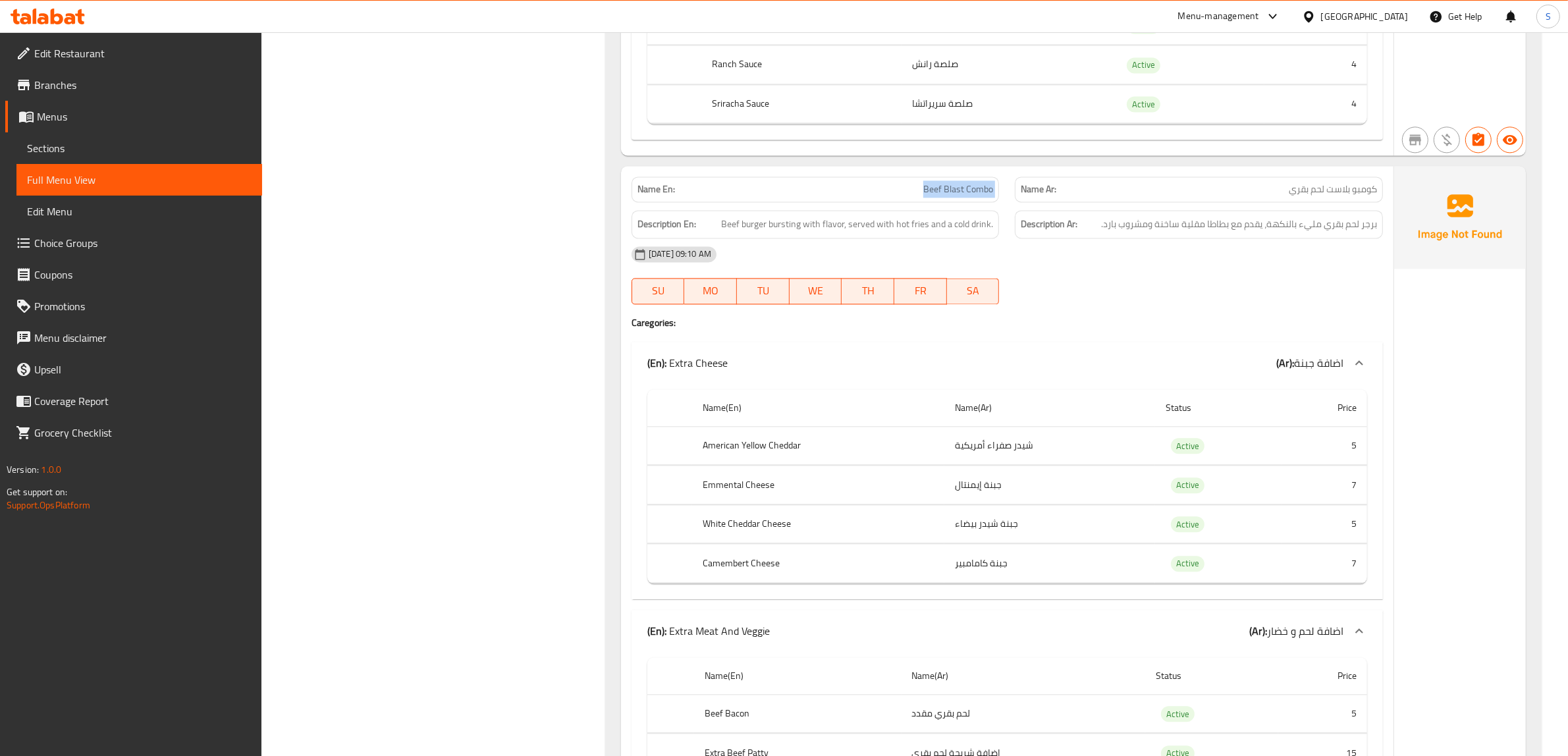 click on "Beef Blast Combo" at bounding box center [973, -7579] 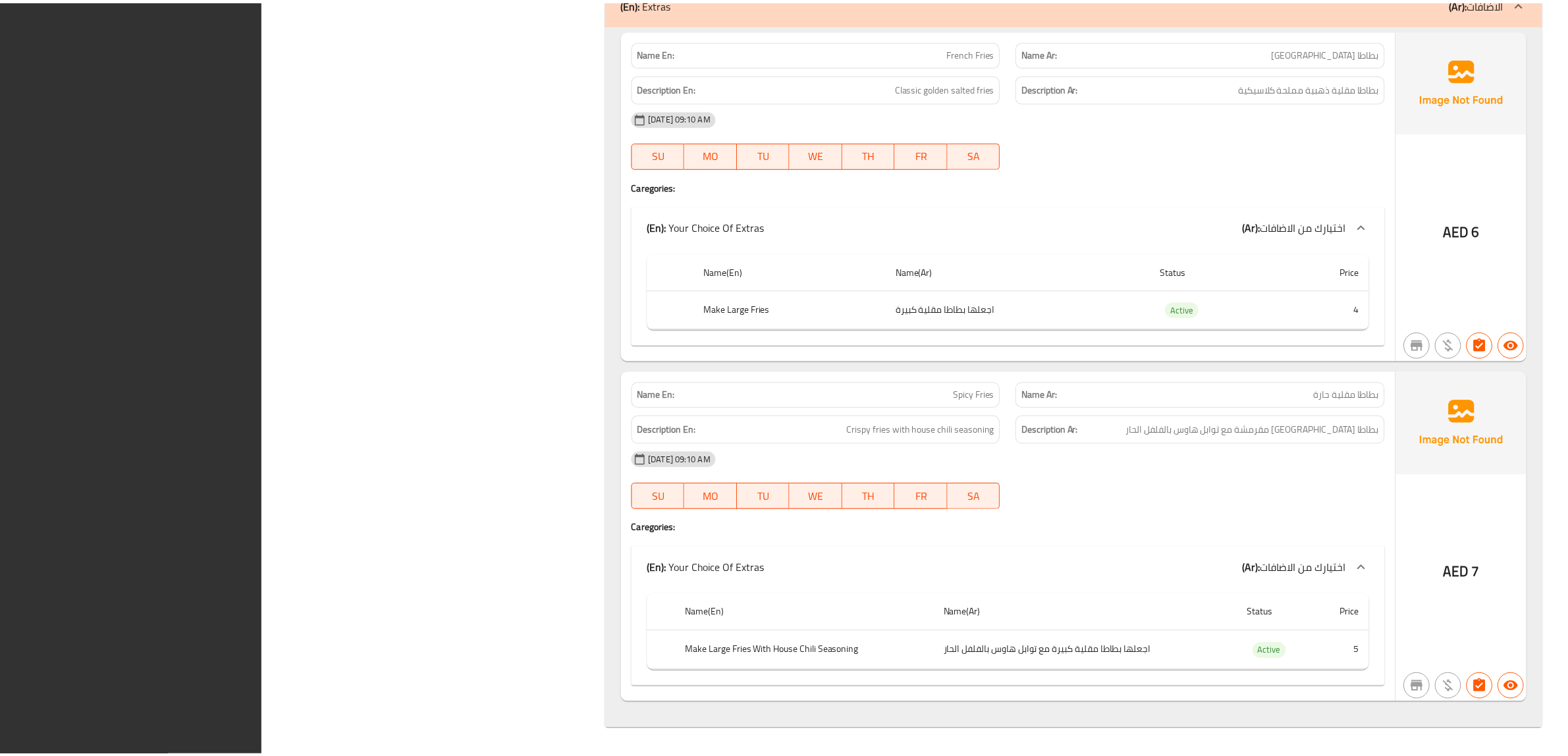 scroll, scrollTop: 12513, scrollLeft: 0, axis: vertical 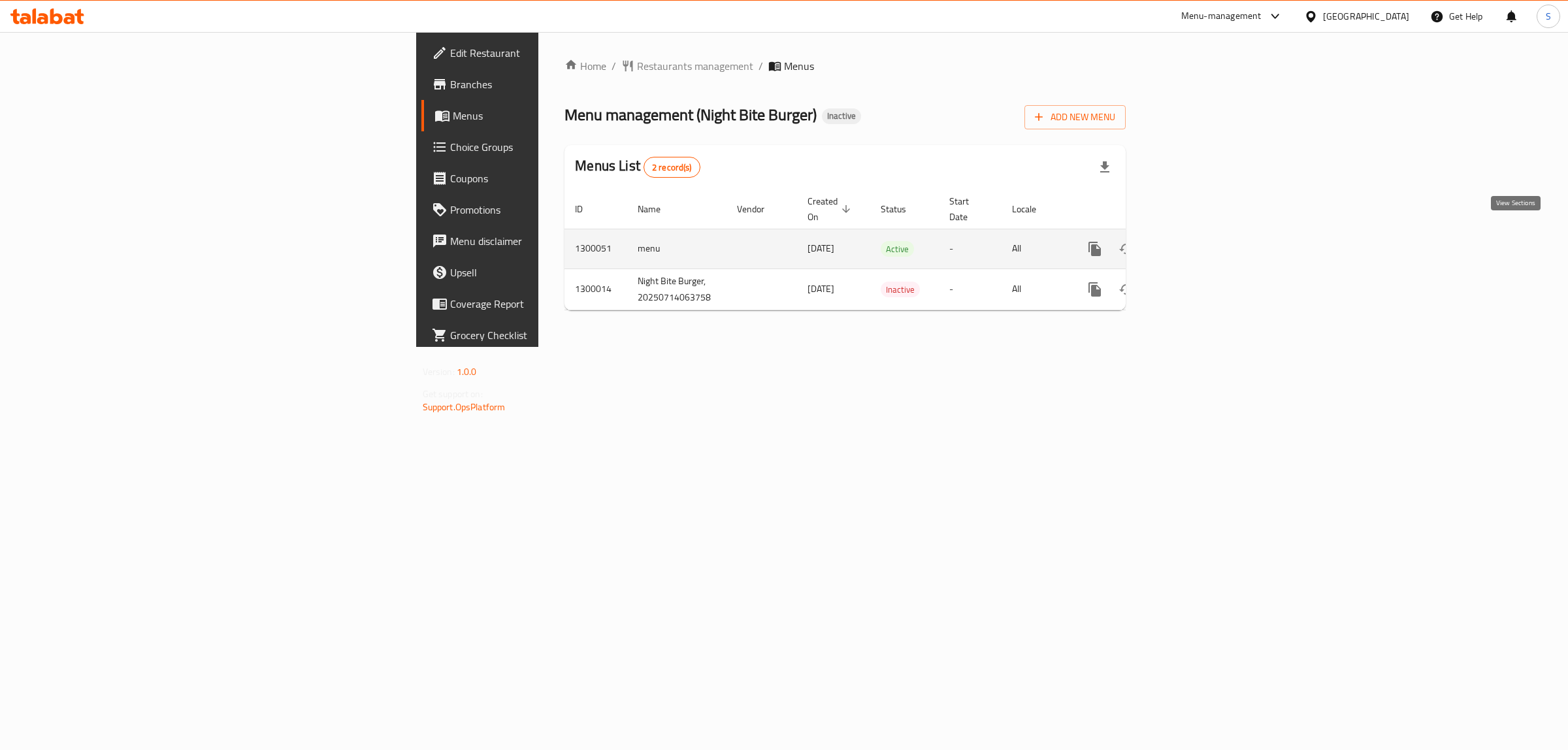 click at bounding box center (1189, 249) 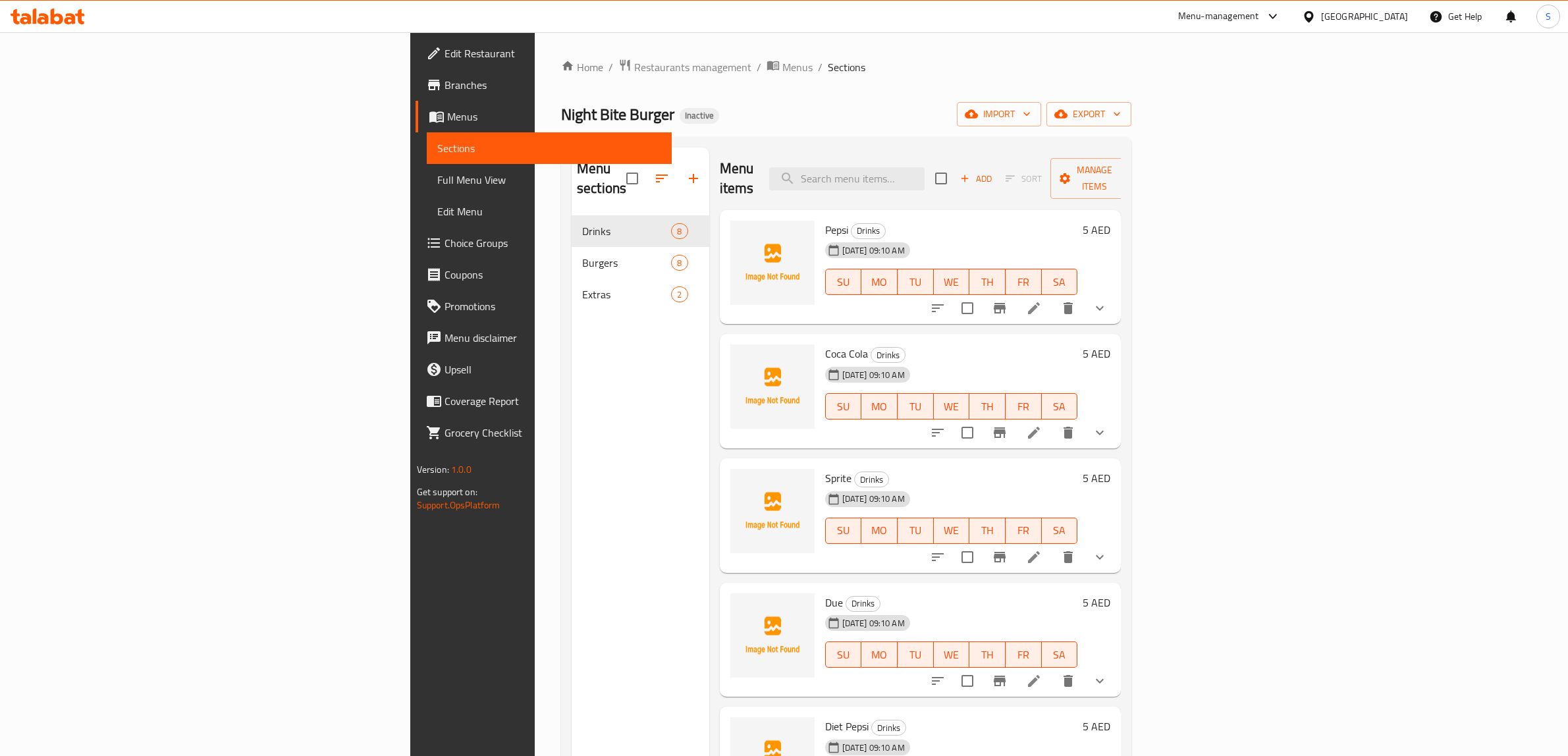 scroll, scrollTop: 0, scrollLeft: 0, axis: both 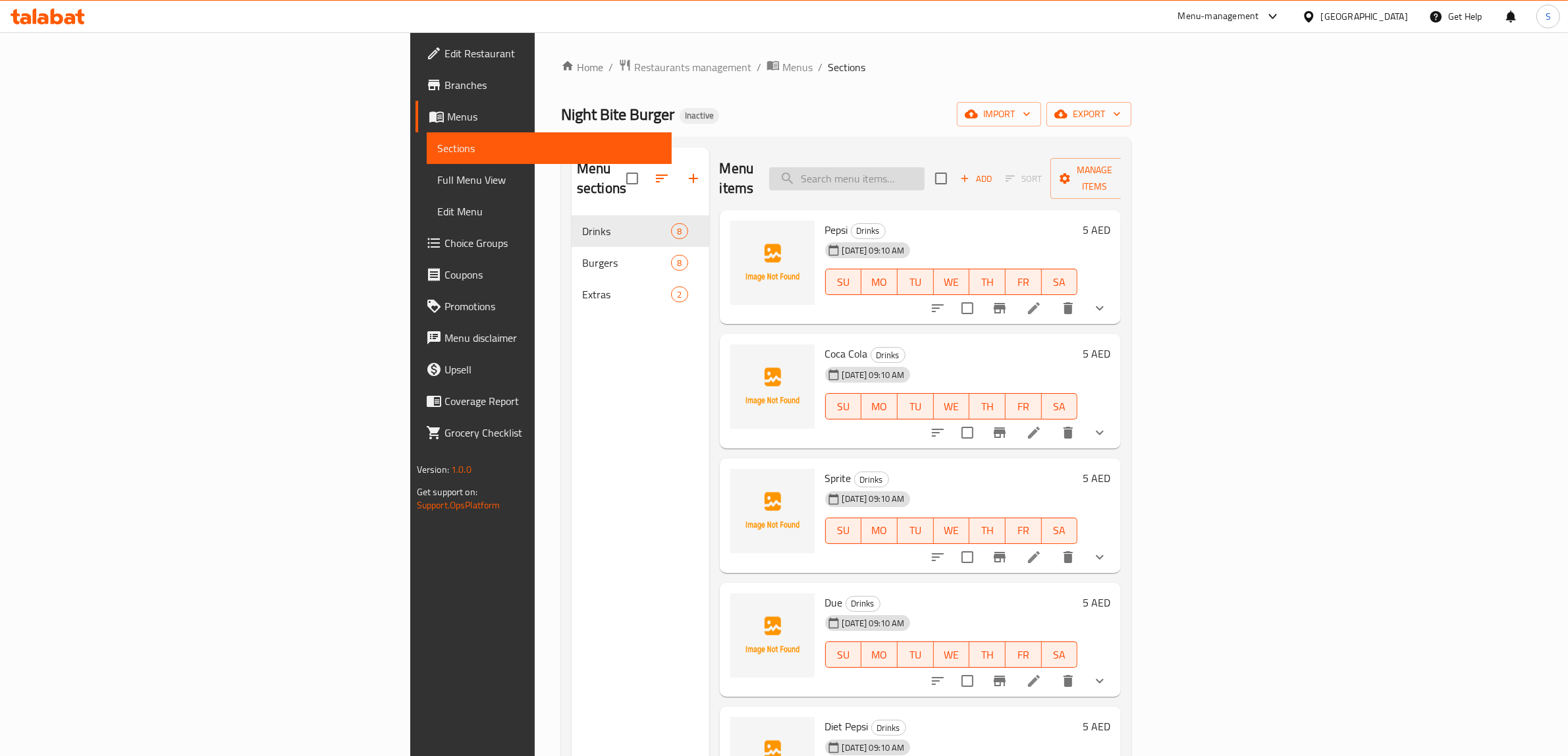 click at bounding box center [847, 178] 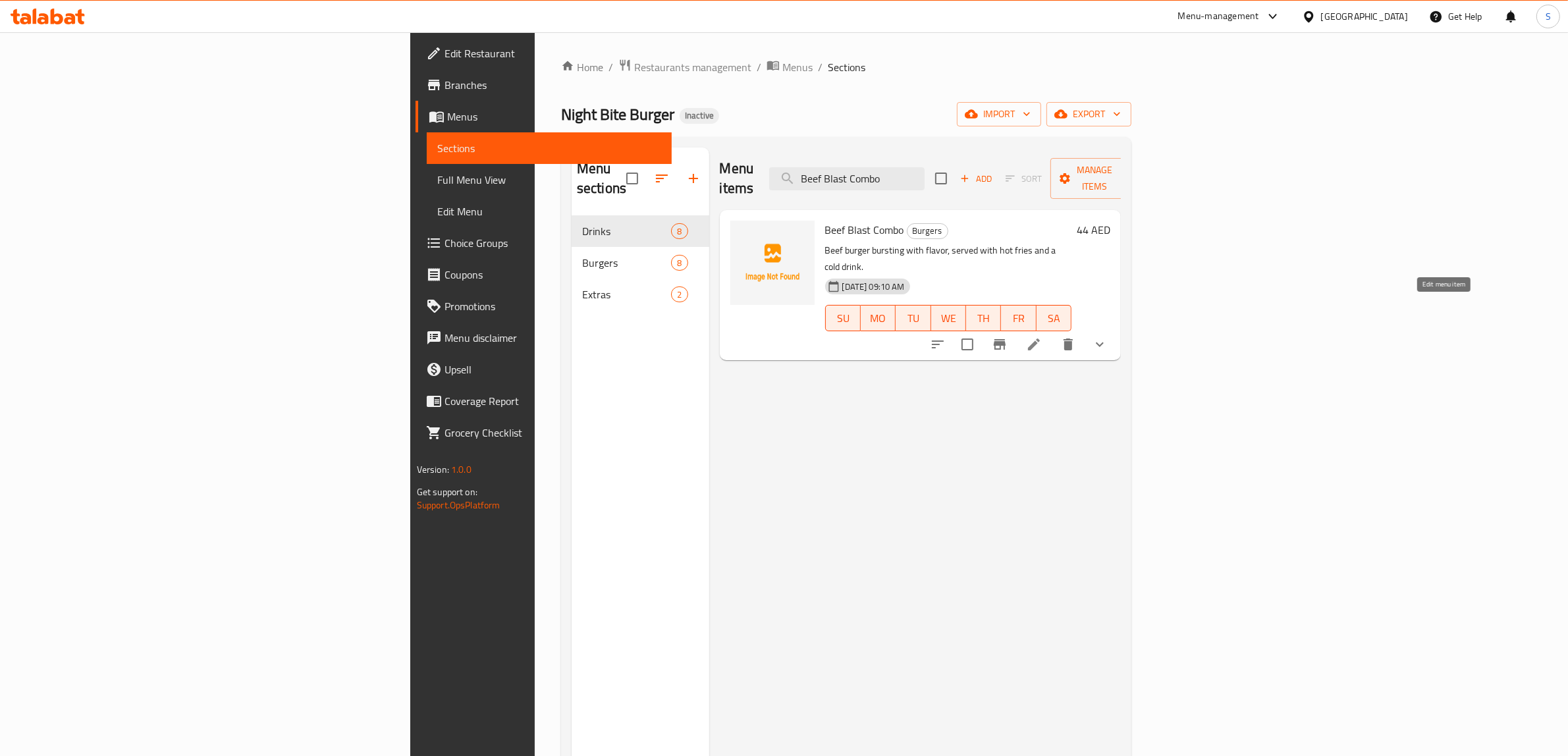 type on "Beef Blast Combo" 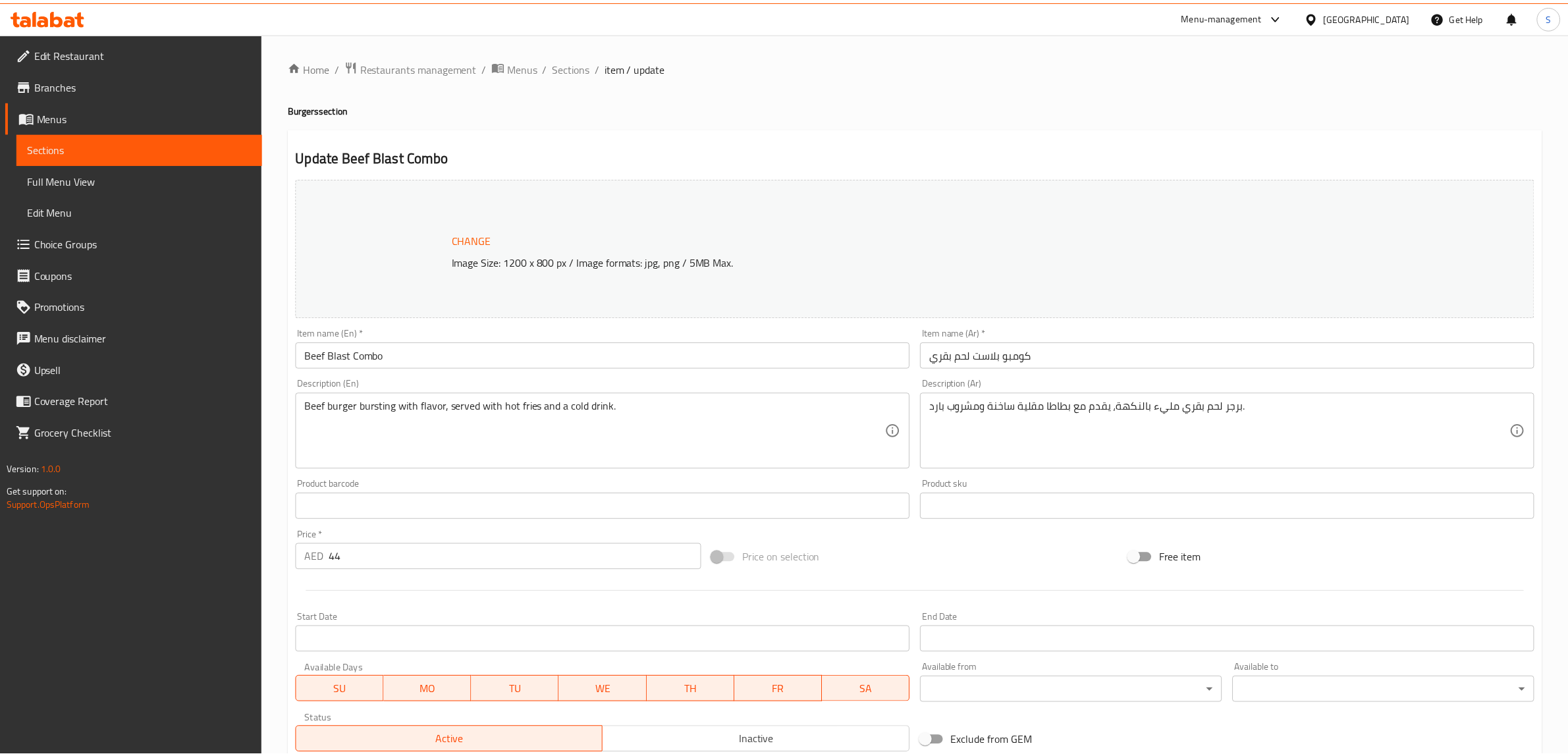 scroll, scrollTop: 0, scrollLeft: 0, axis: both 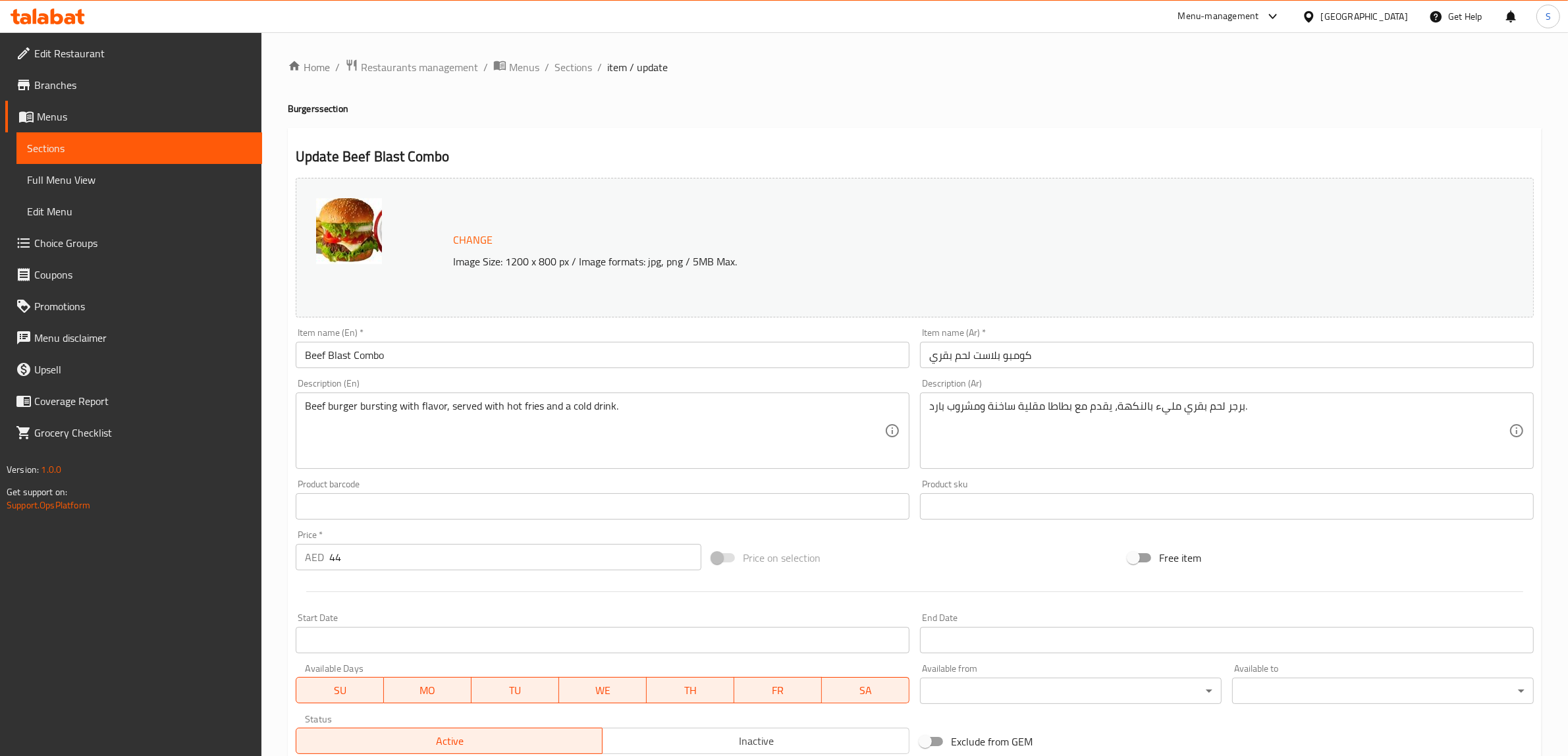 click on "برجر لحم بقري مليء بالنكهة، يقدم مع بطاطا مقلية ساخنة ومشروب بارد." at bounding box center (1219, 431) 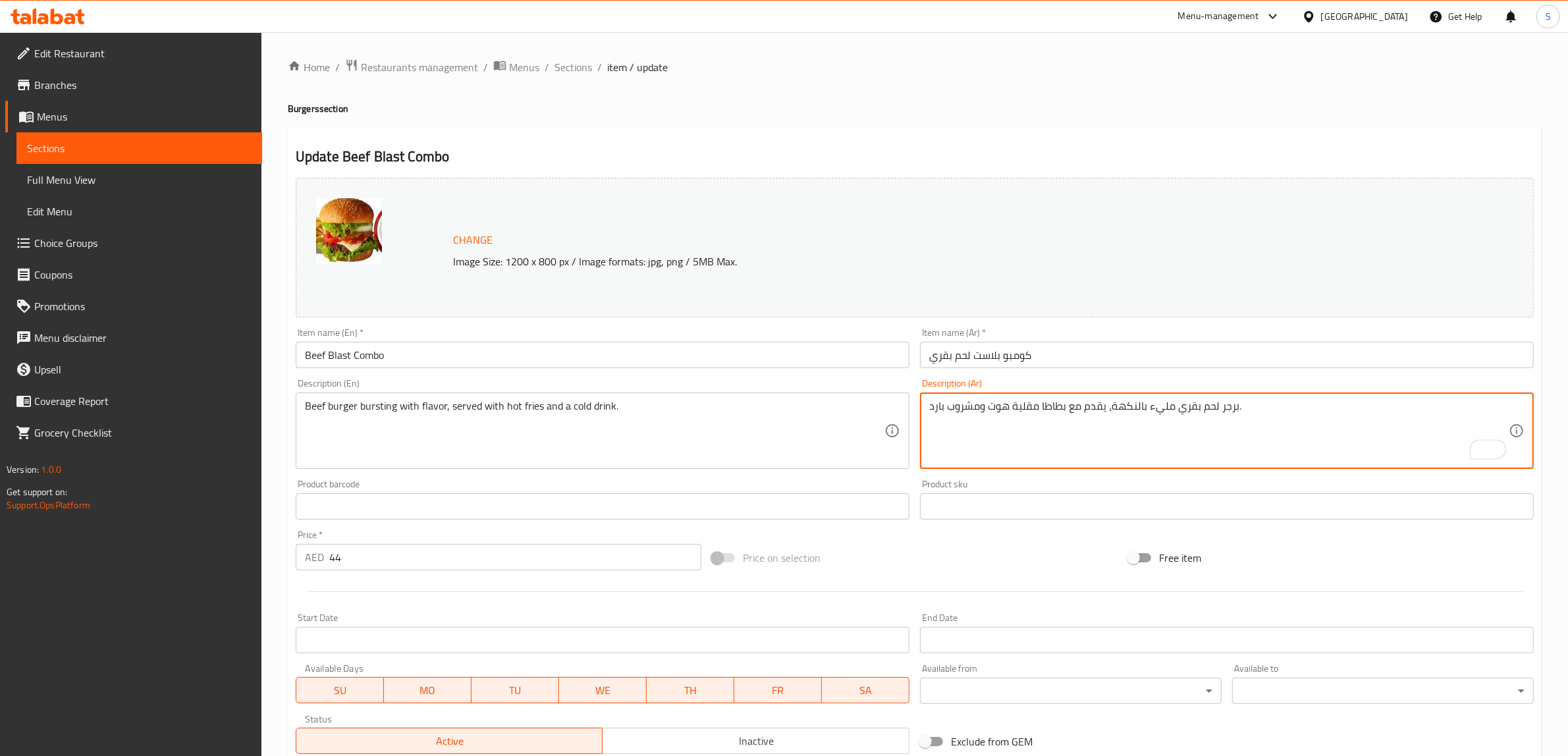 type on "برجر لحم بقري مليء بالنكهة، يقدم مع بطاطا مقلية هوت ومشروب بارد." 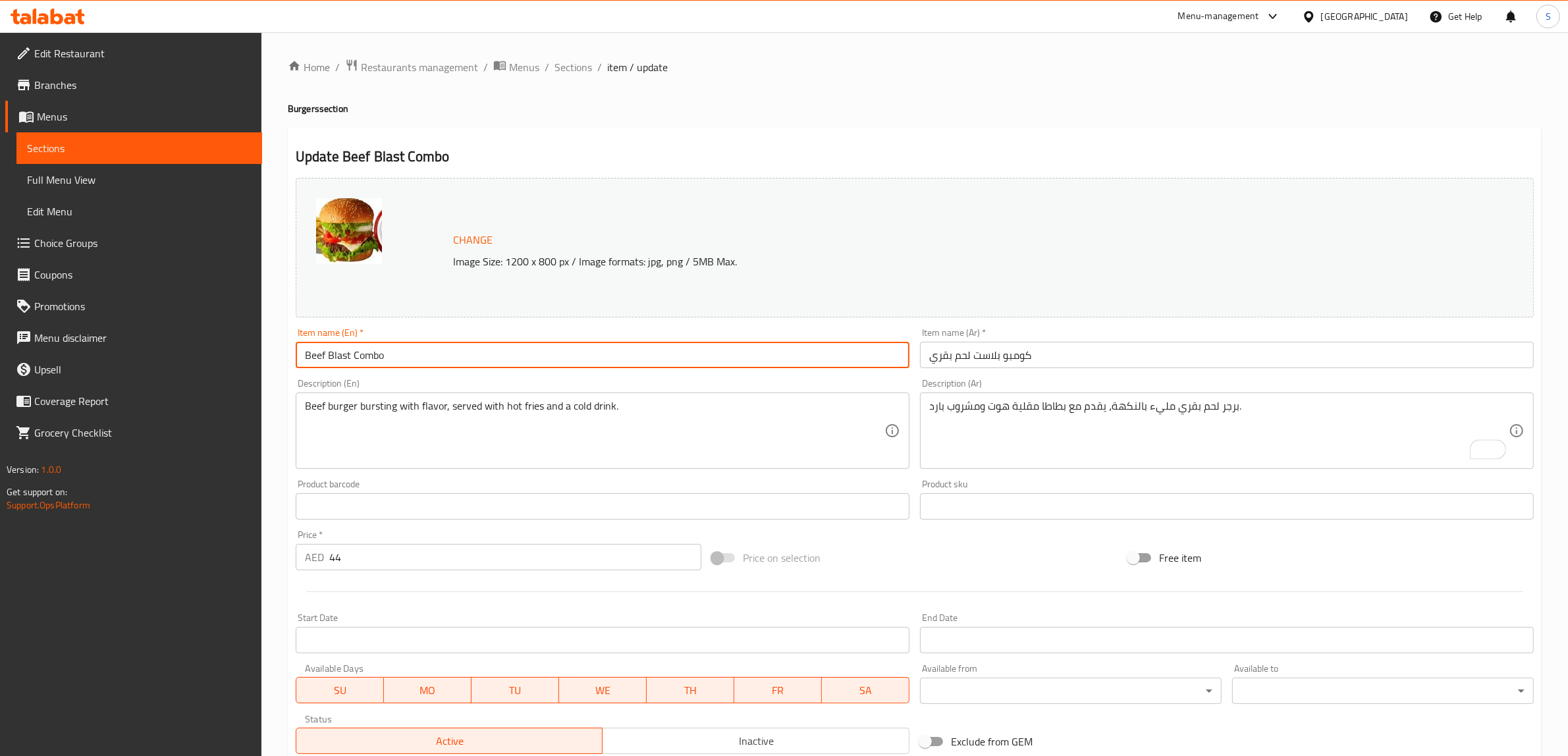 click on "Update" at bounding box center [446, 1022] 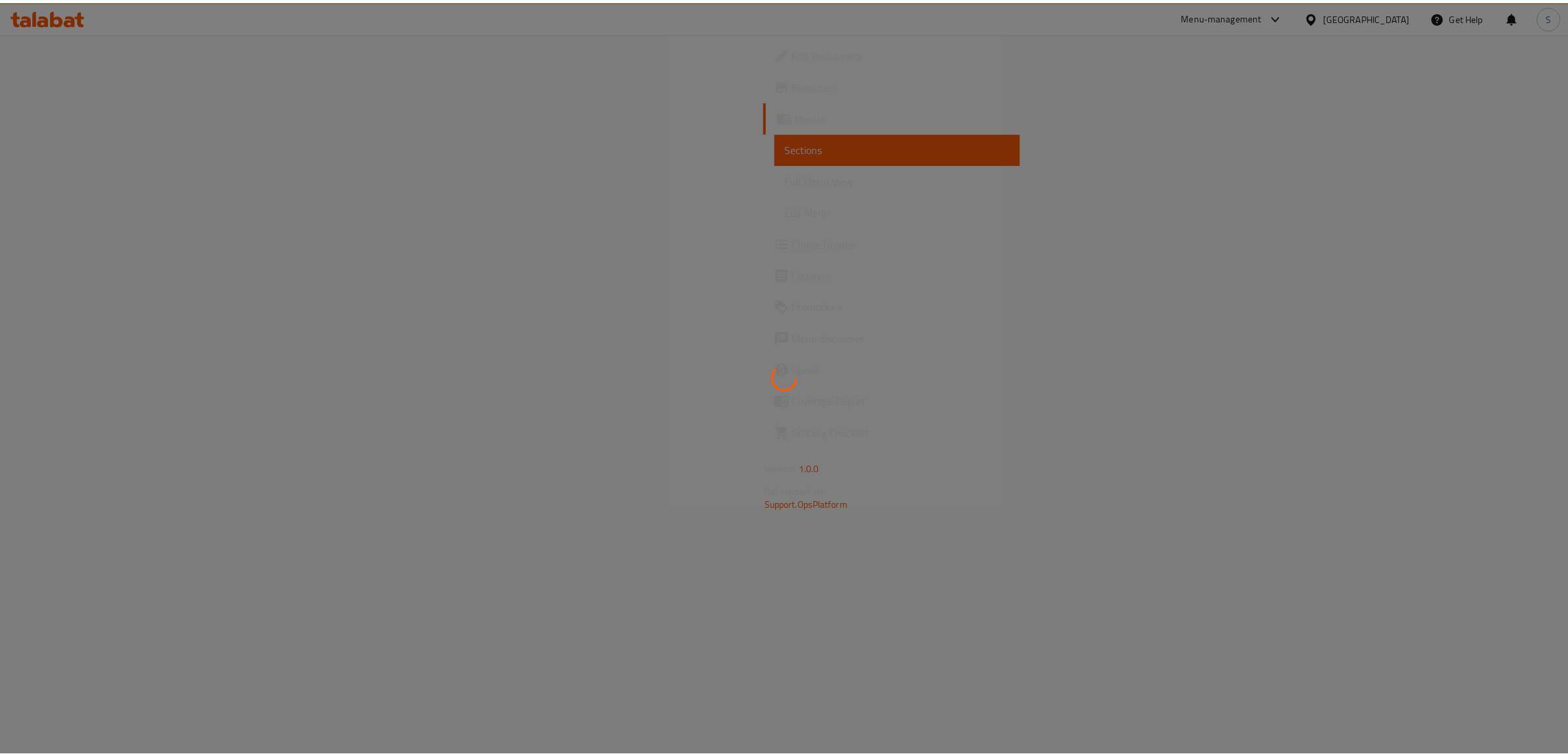 scroll, scrollTop: 0, scrollLeft: 0, axis: both 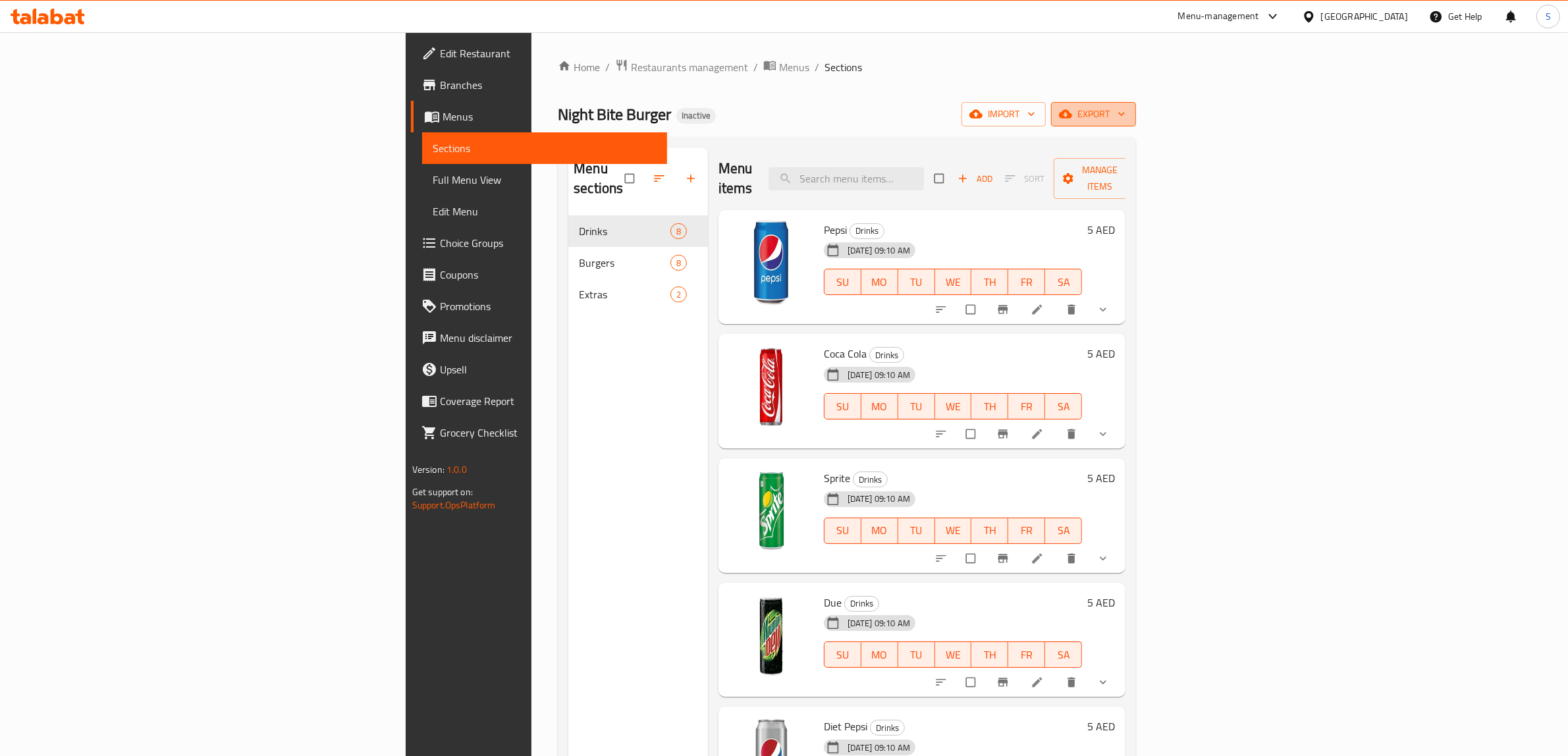 click on "export" at bounding box center (1093, 114) 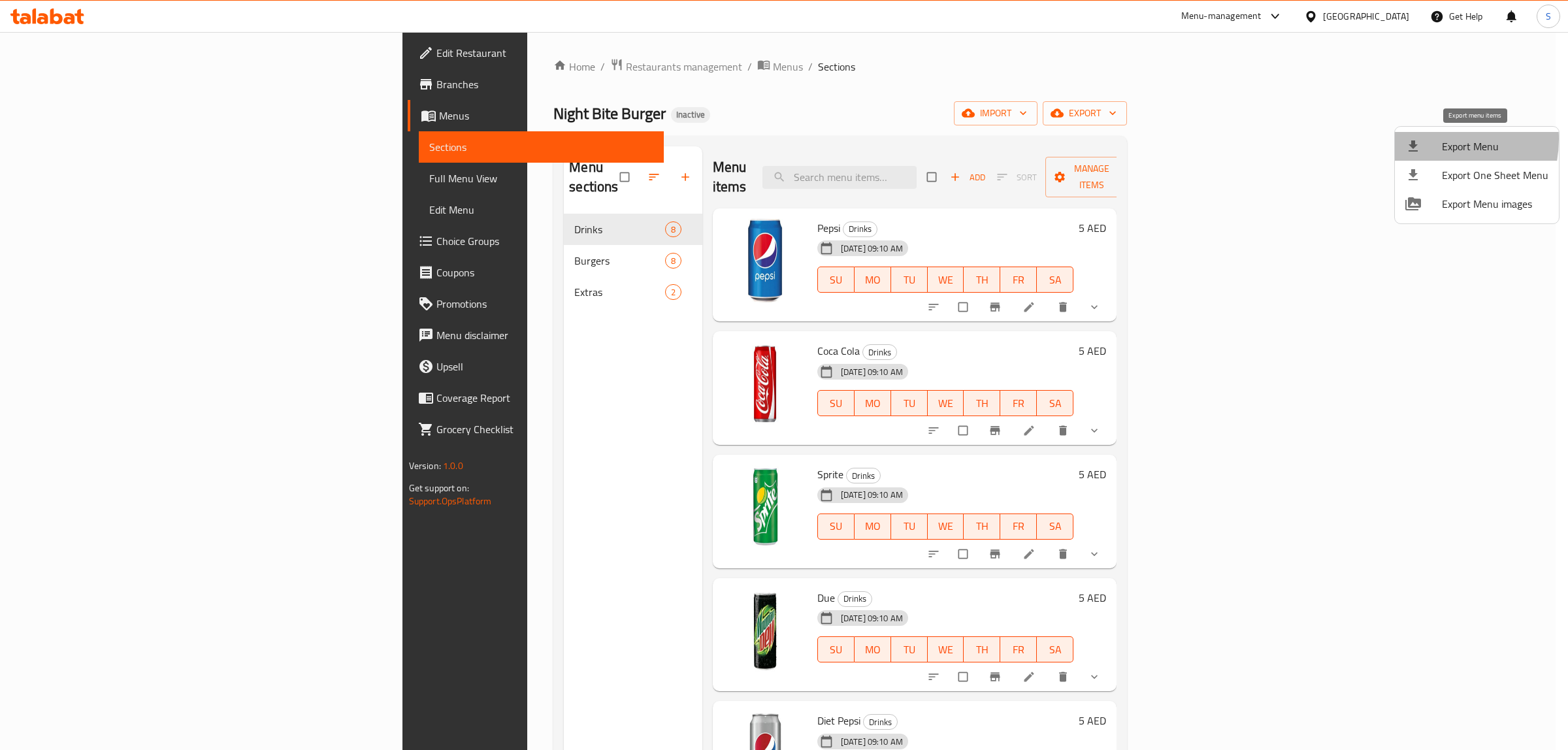 click at bounding box center [1424, 146] 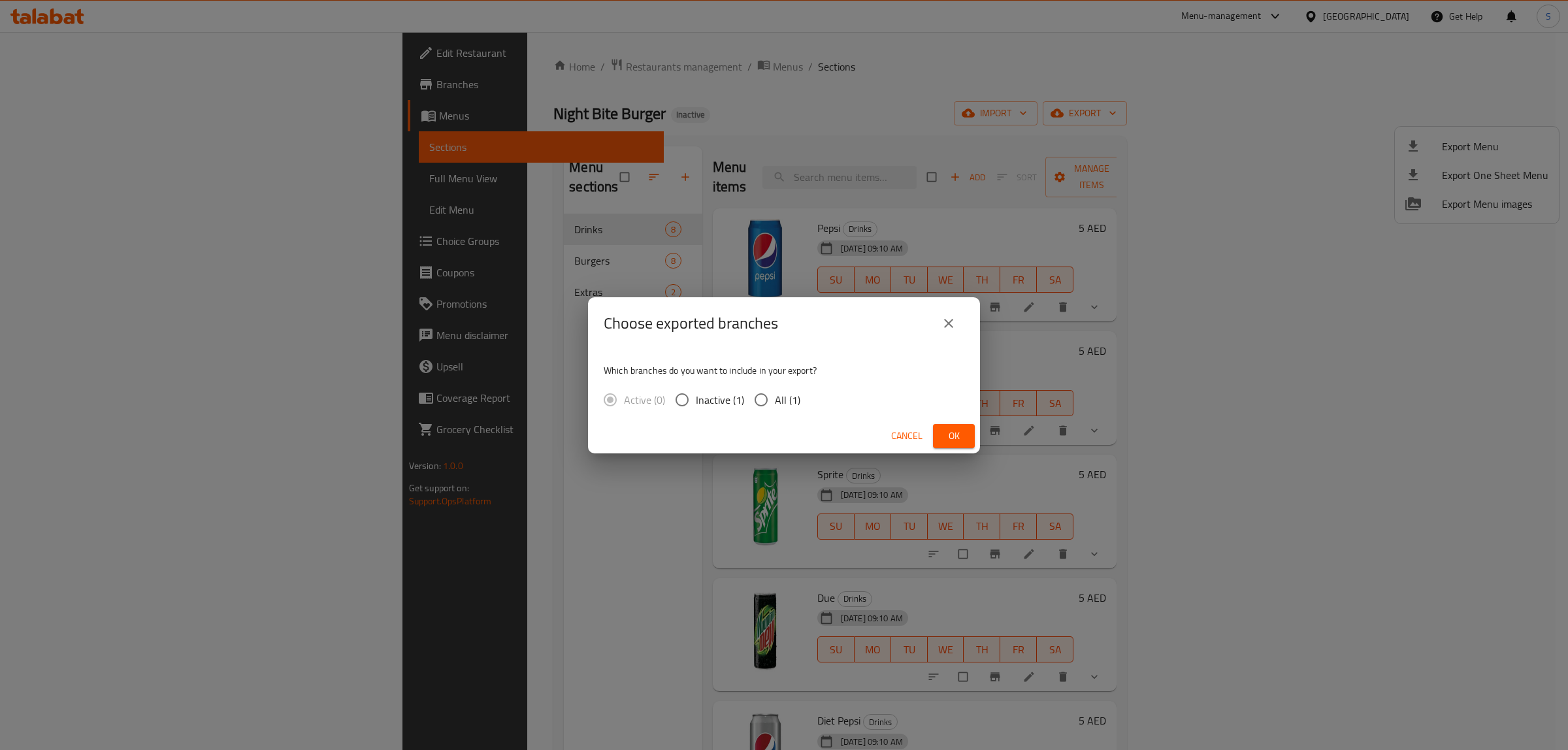 click on "All (1)" at bounding box center [787, 400] 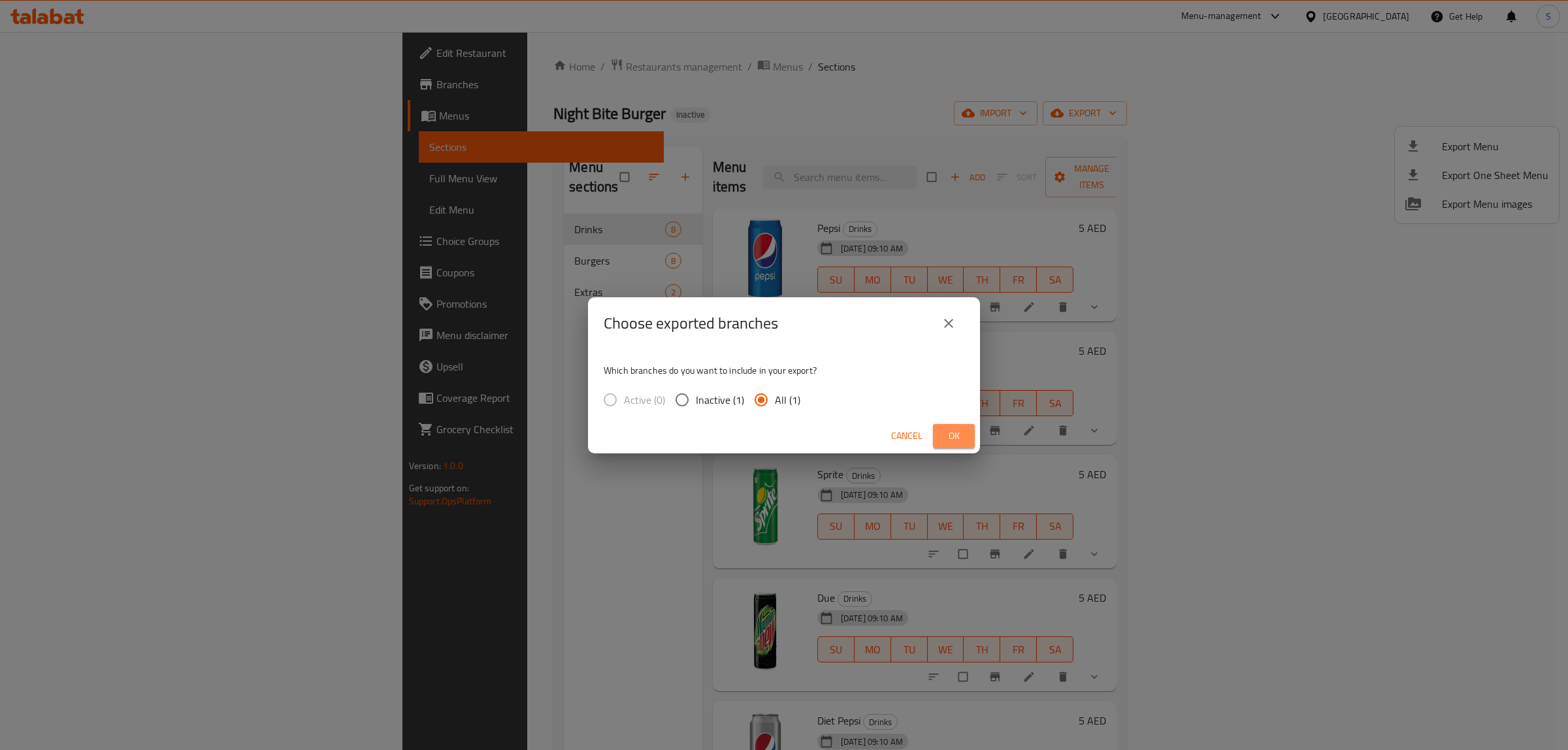 click on "Ok" at bounding box center (954, 436) 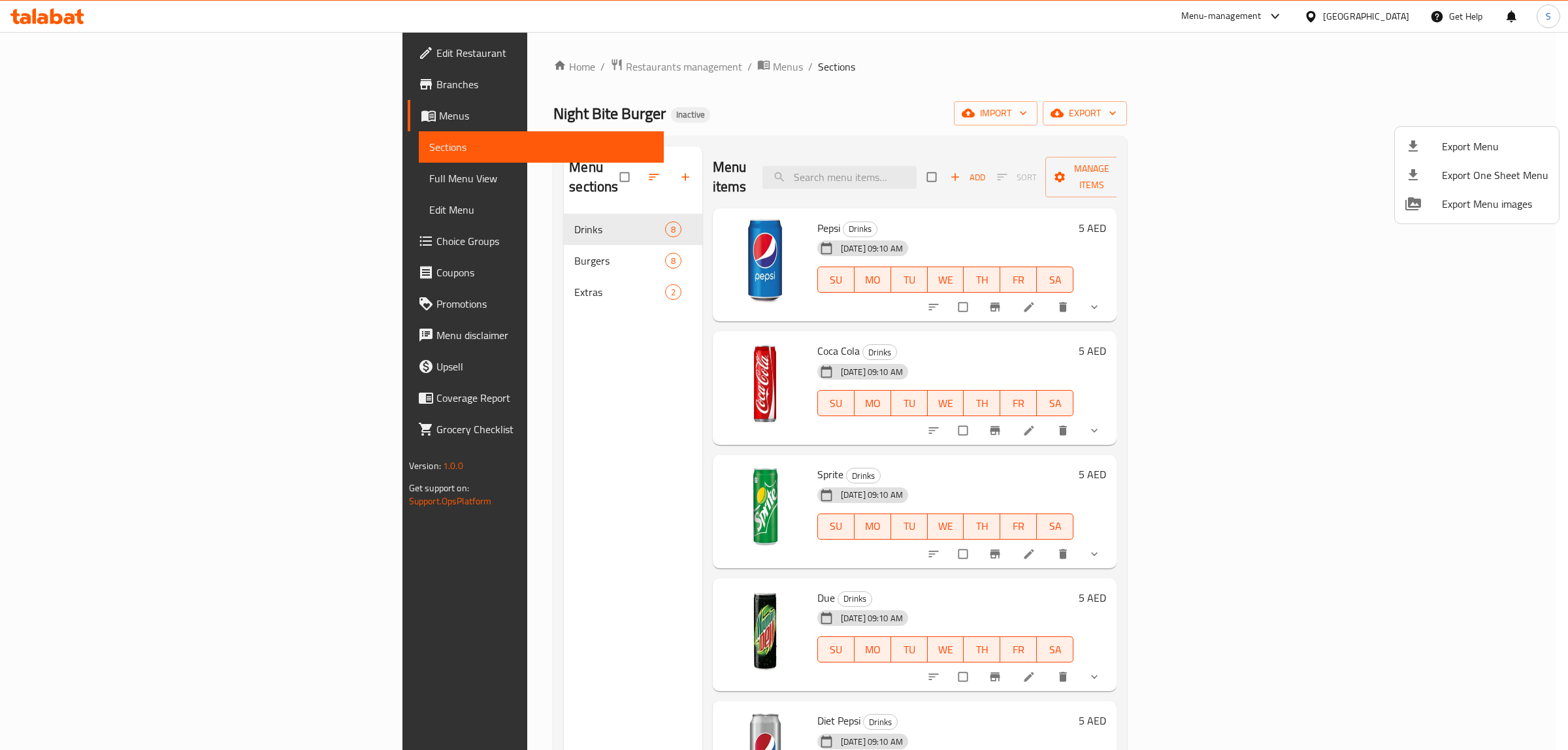 click at bounding box center (784, 375) 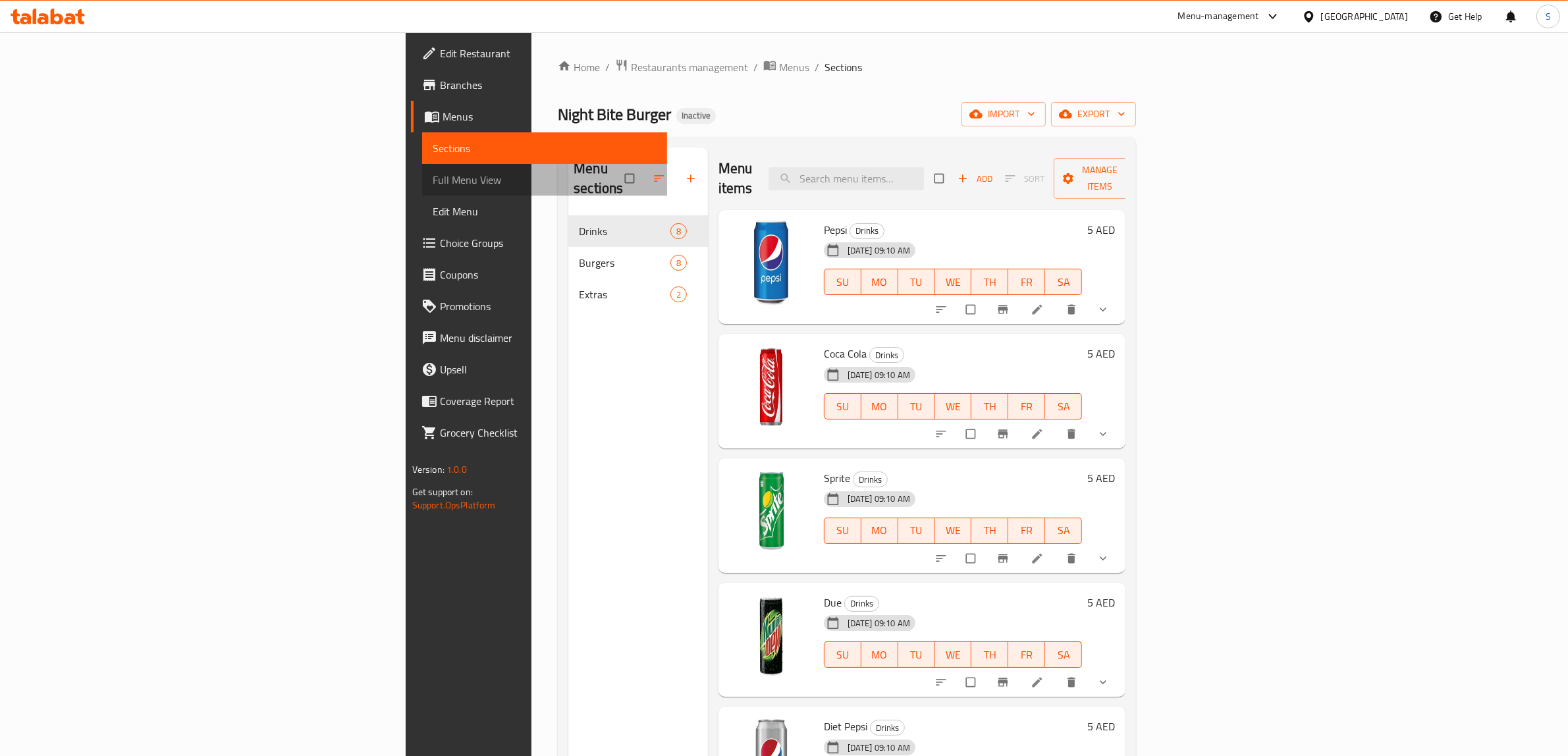 click on "Full Menu View" at bounding box center [545, 180] 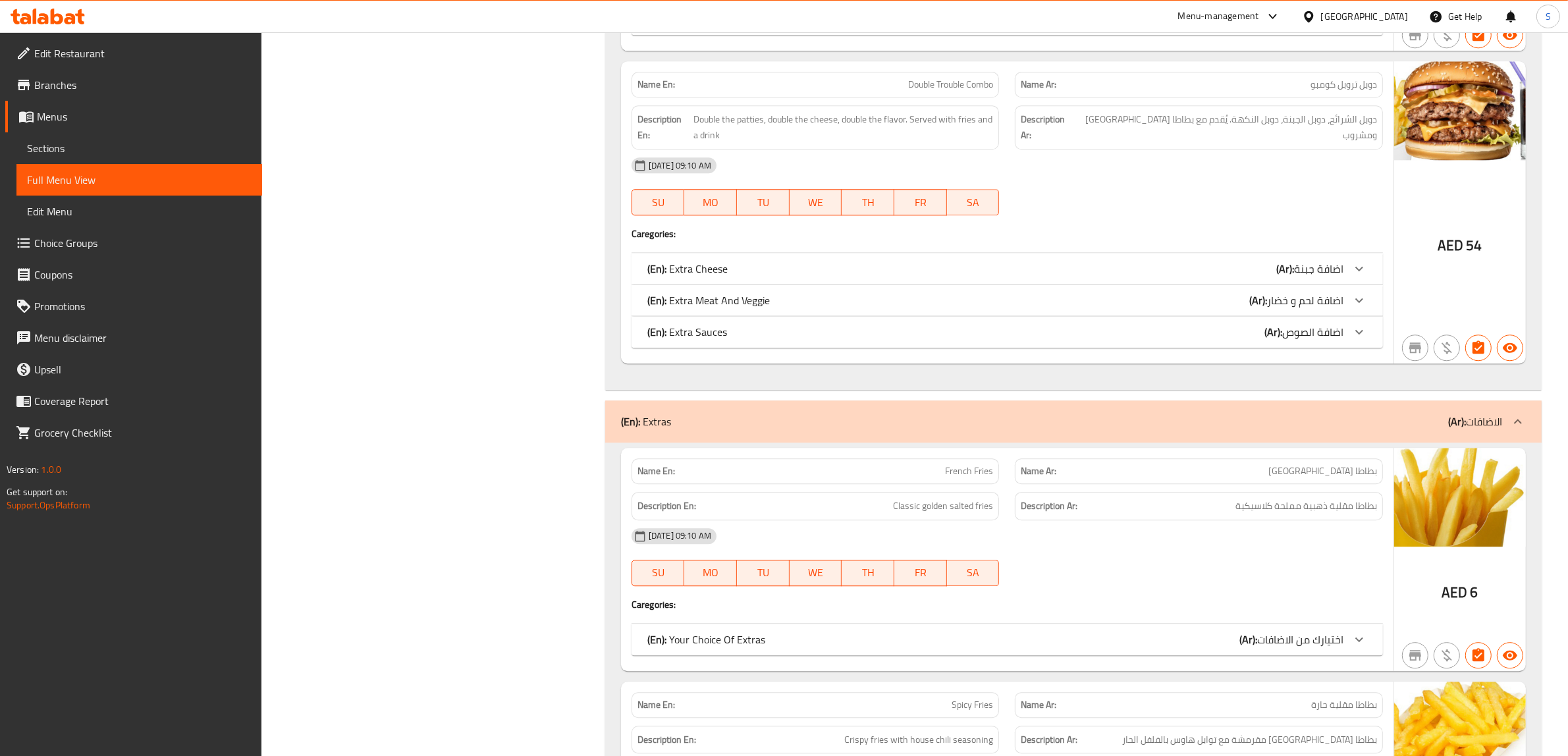 scroll, scrollTop: 4492, scrollLeft: 0, axis: vertical 